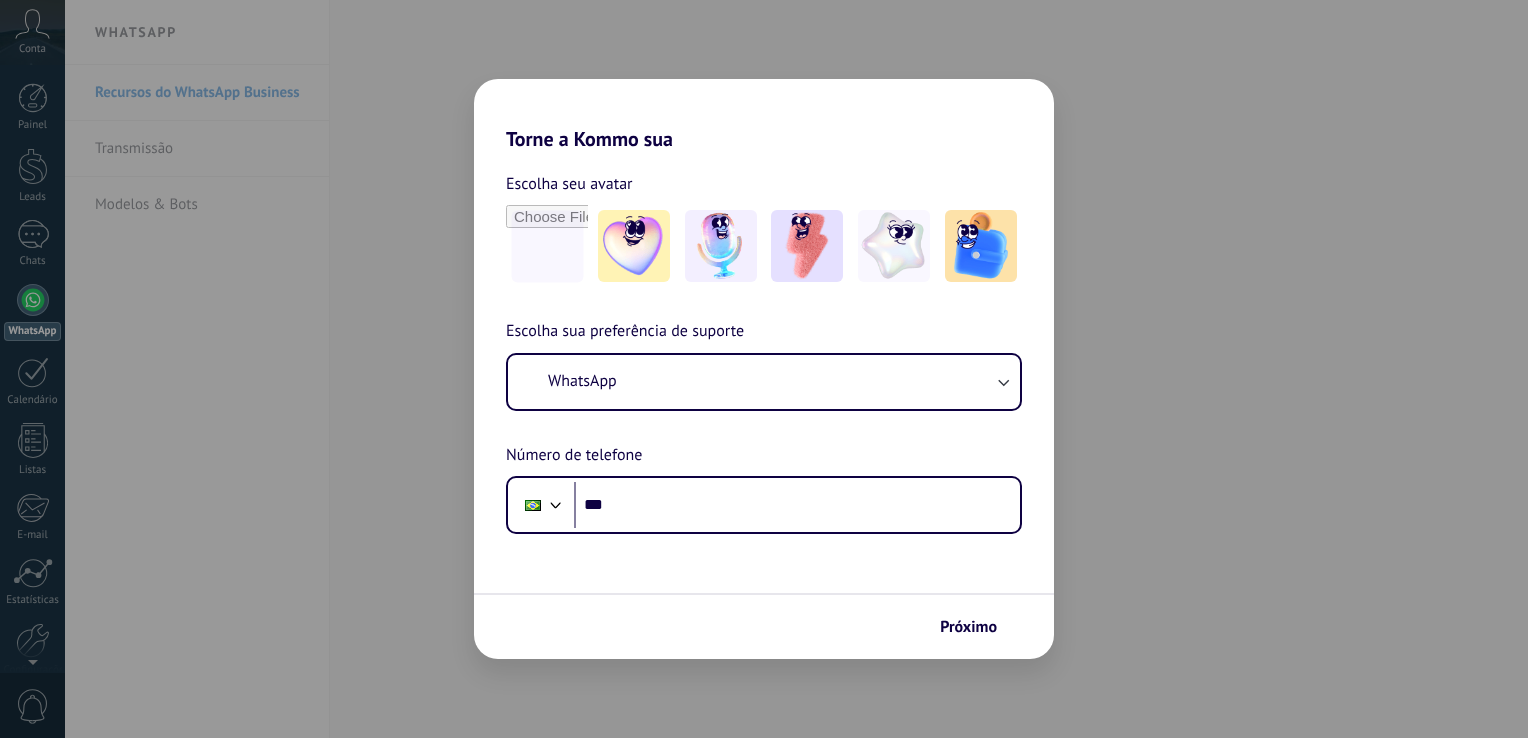 scroll, scrollTop: 0, scrollLeft: 0, axis: both 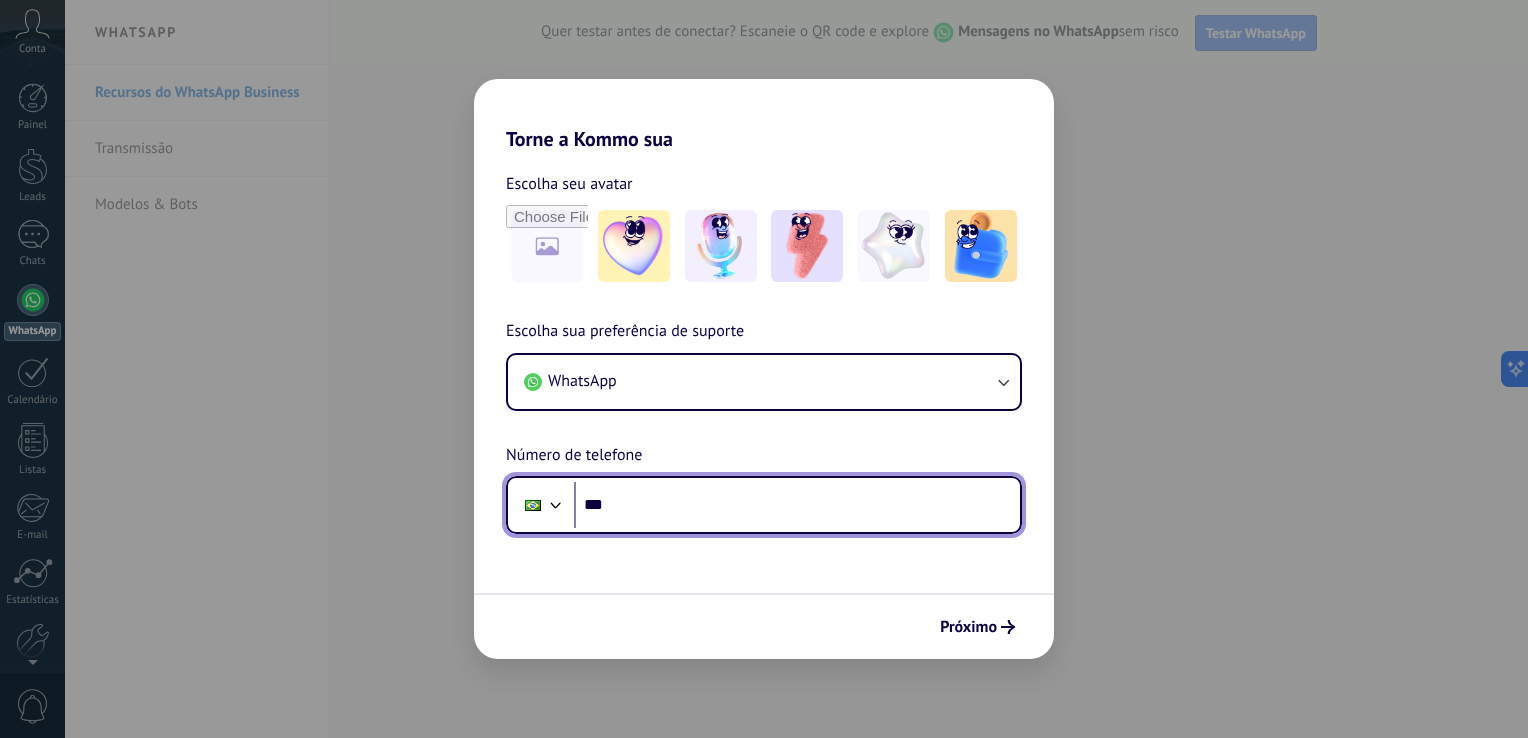 click on "[MASKED]" at bounding box center [797, 505] 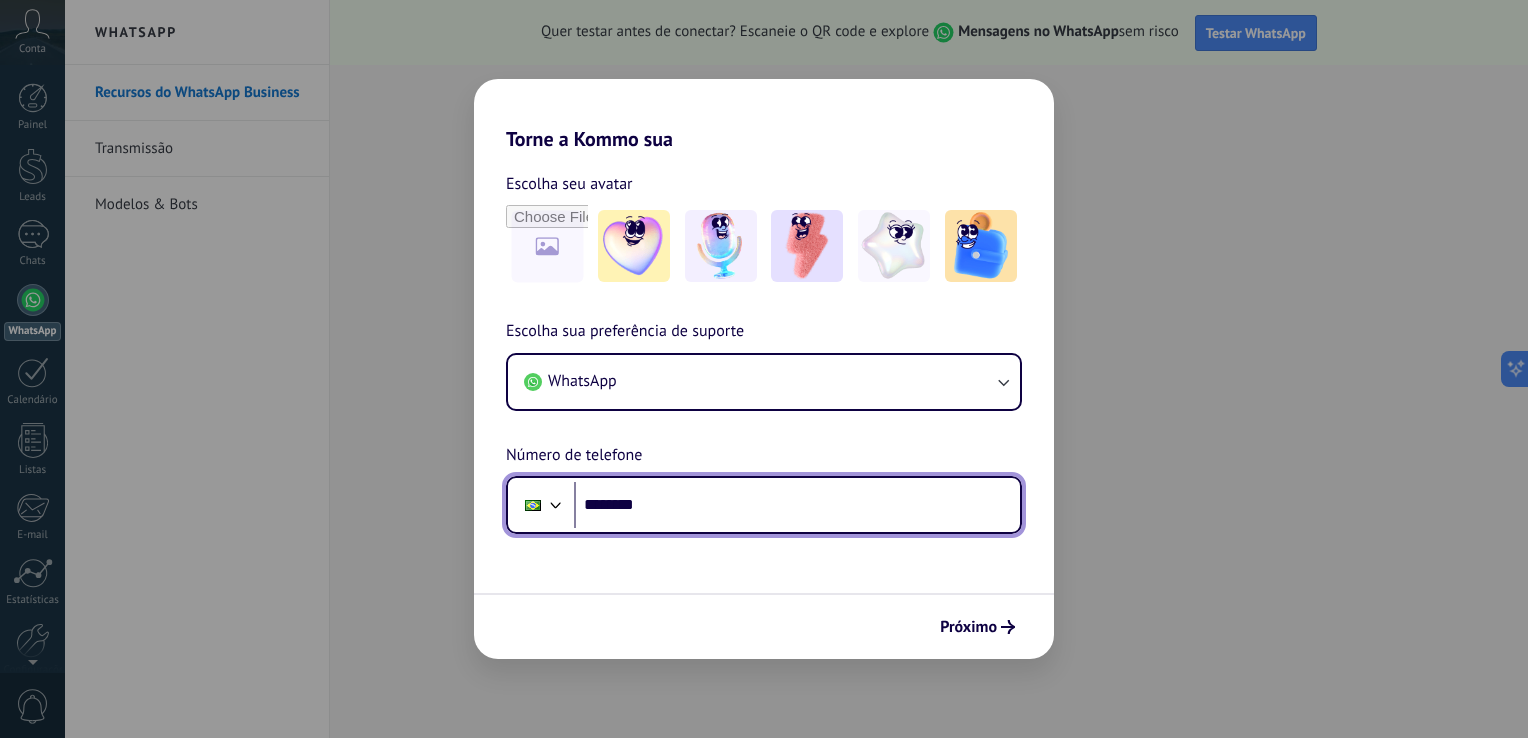 scroll, scrollTop: 0, scrollLeft: 0, axis: both 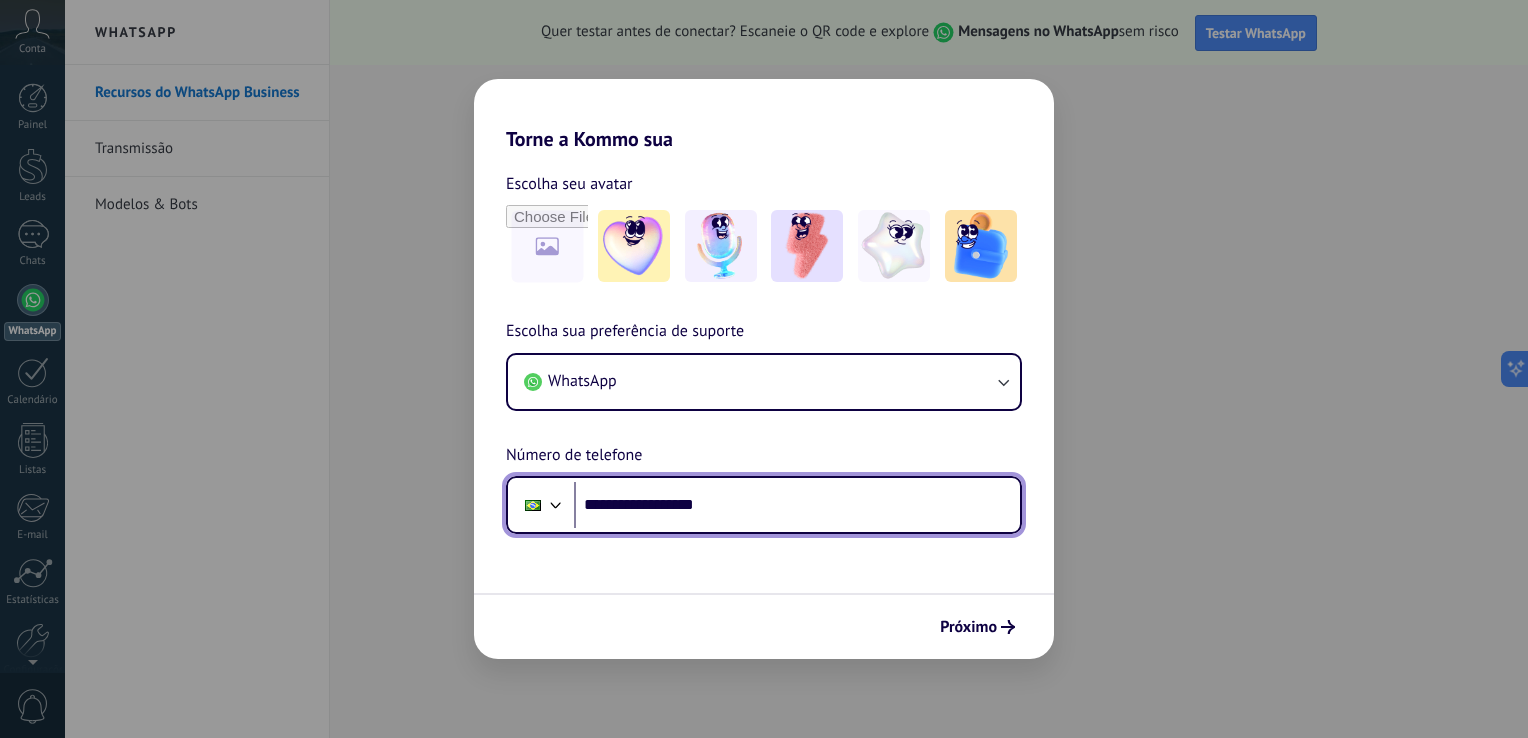 type on "**********" 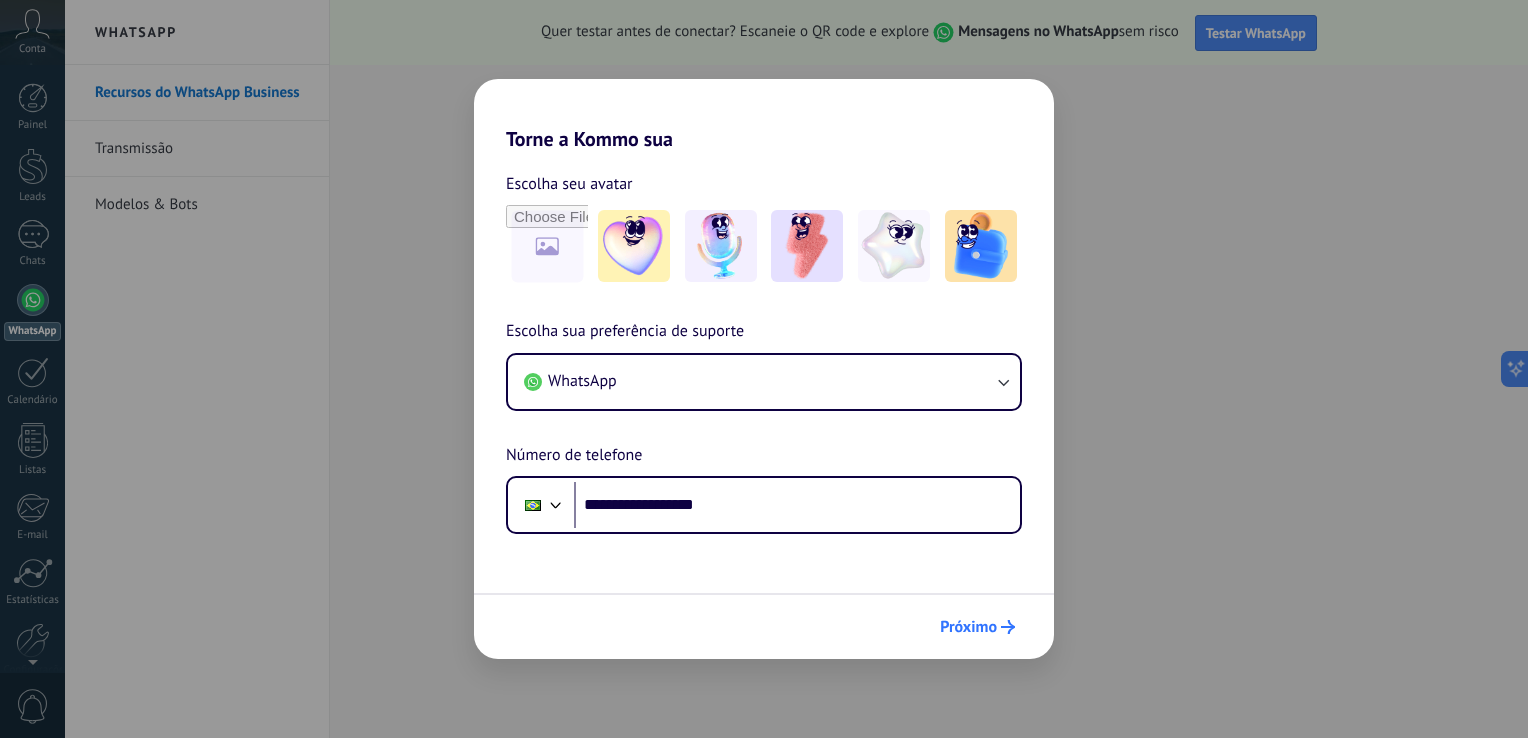 click on "Próximo" at bounding box center (968, 627) 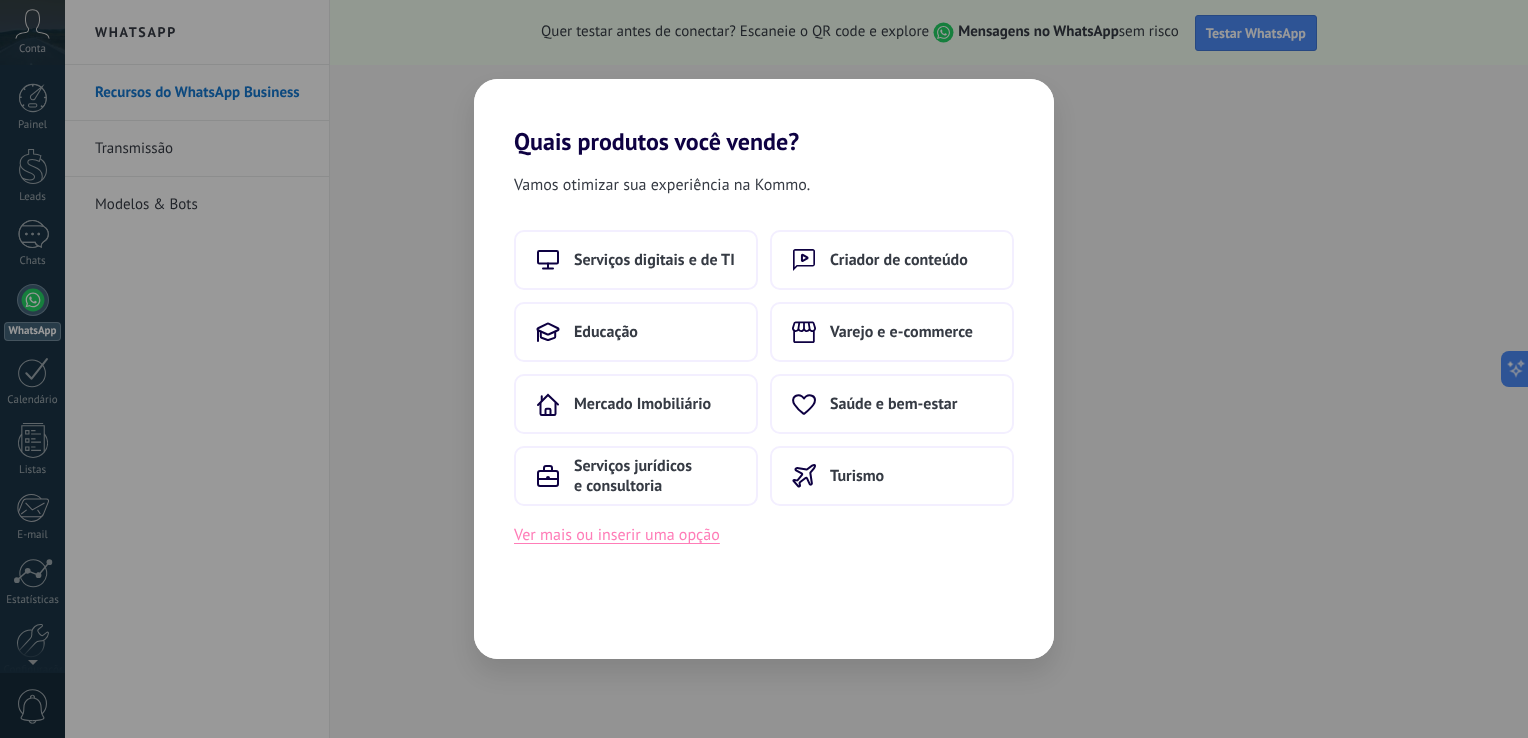 click on "Ver mais ou inserir uma opção" at bounding box center [617, 535] 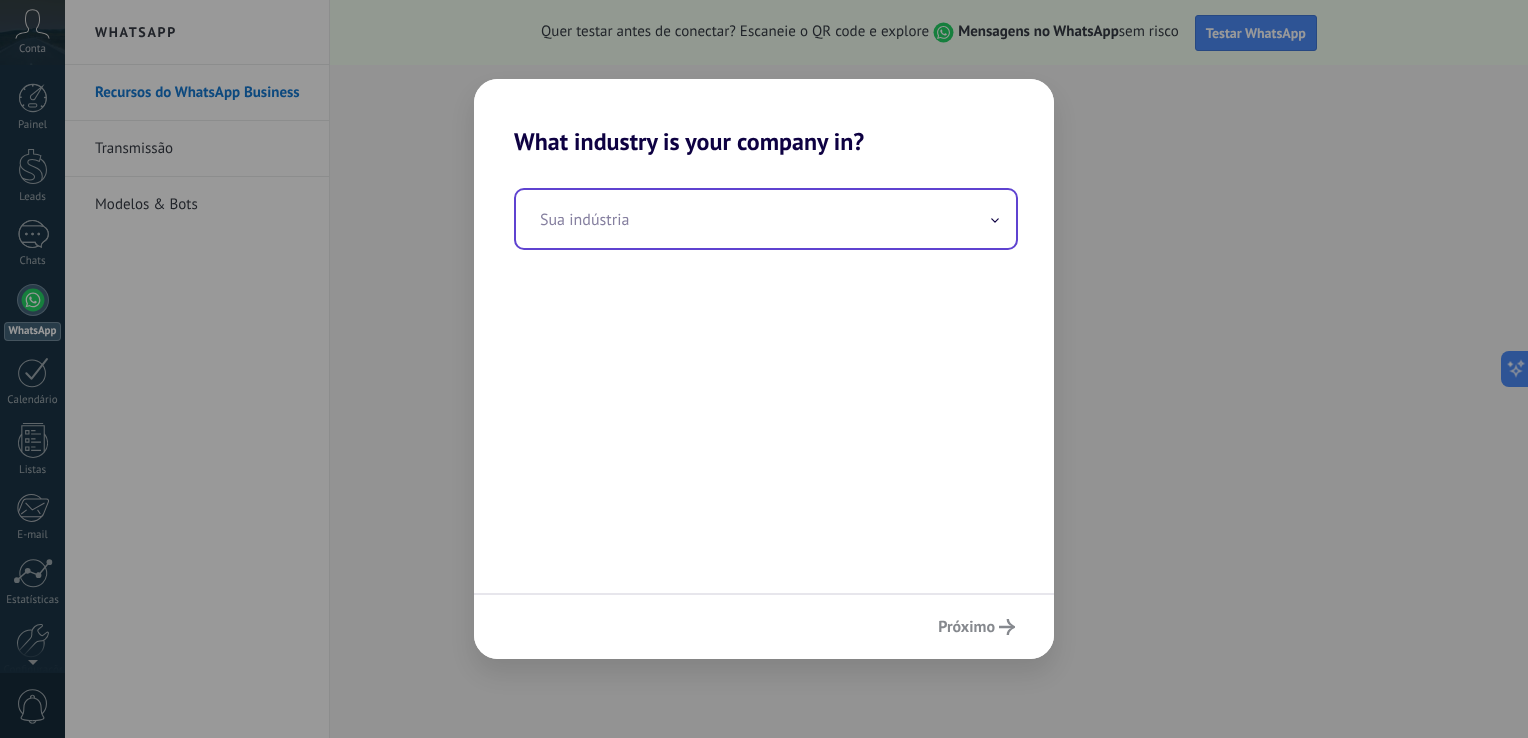 click at bounding box center [766, 219] 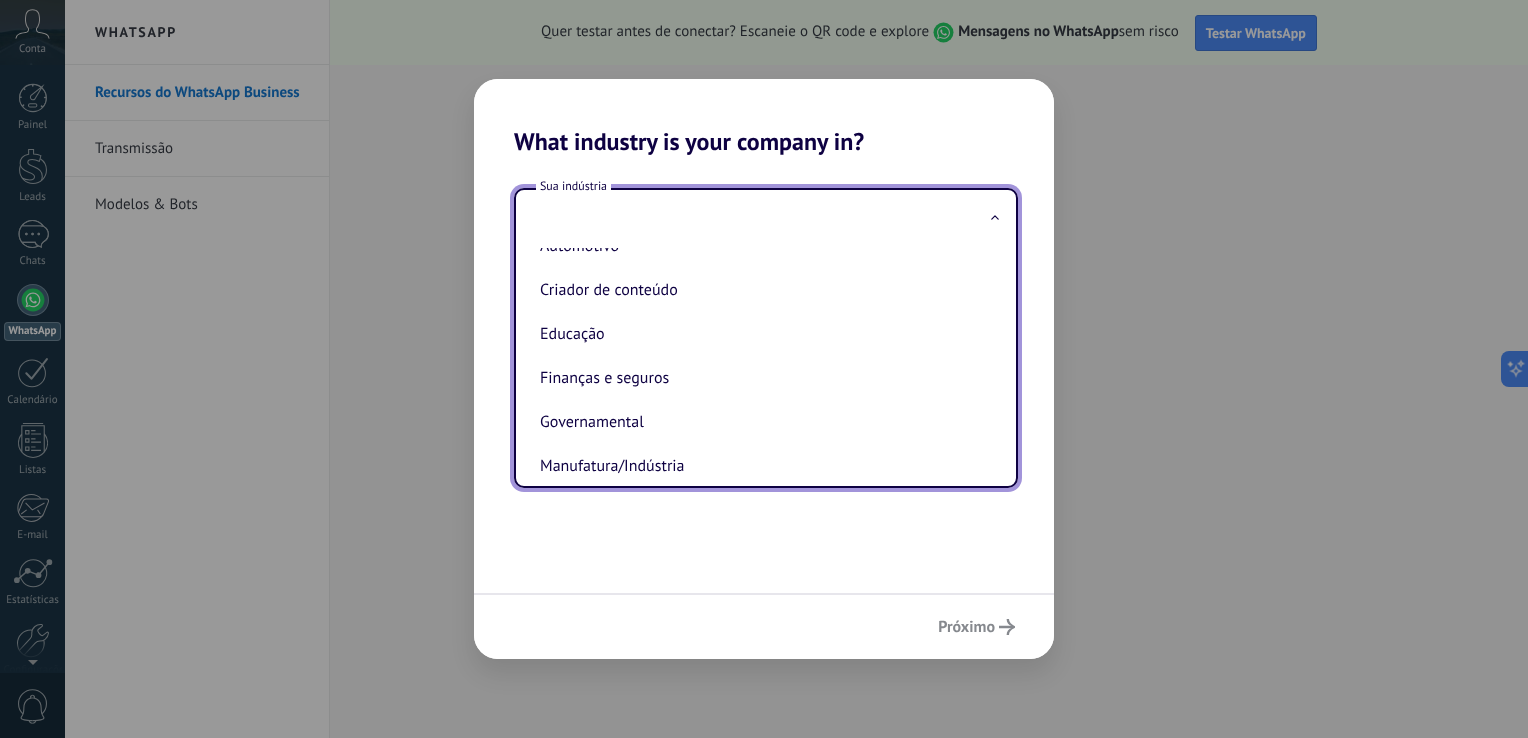 scroll, scrollTop: 0, scrollLeft: 0, axis: both 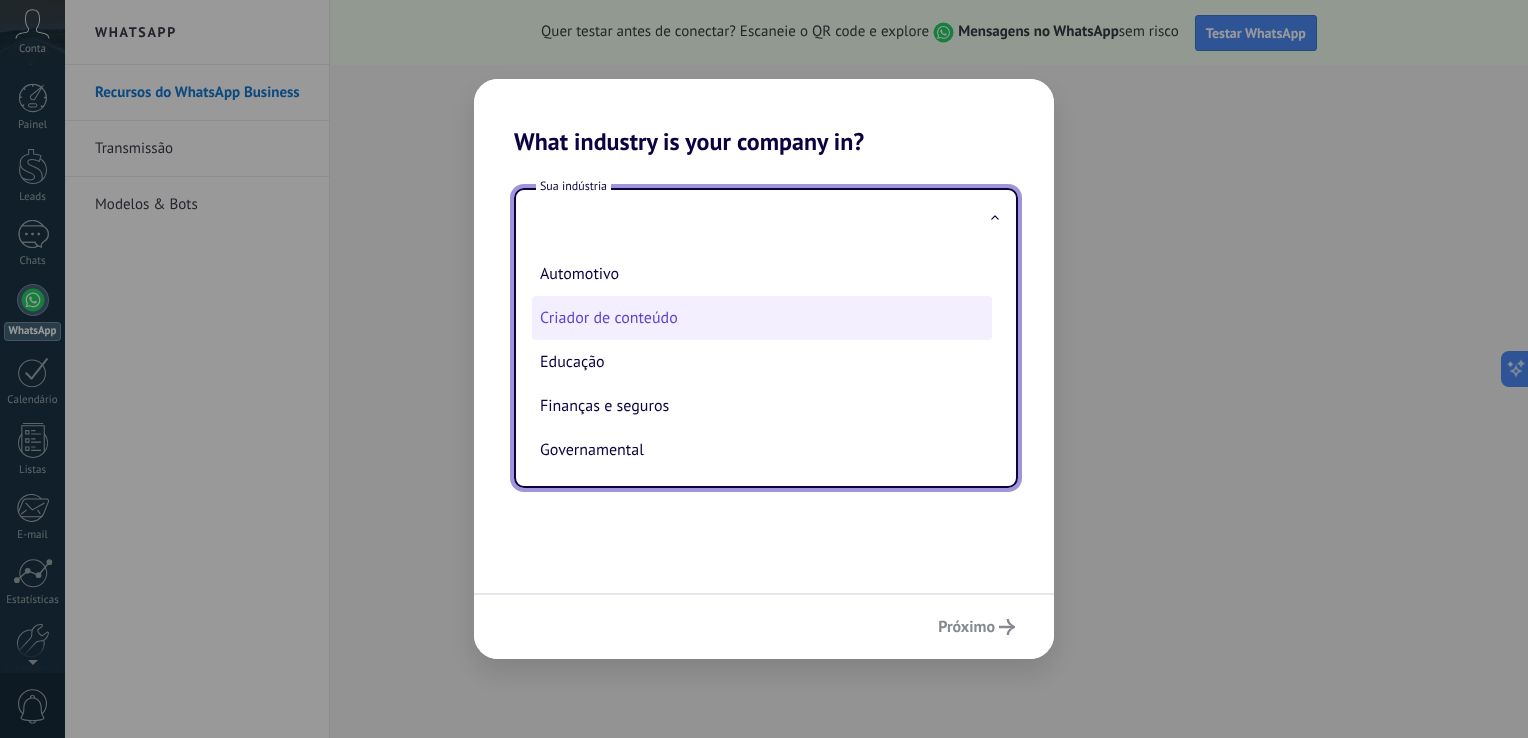 click on "Criador de conteúdo" at bounding box center (762, 318) 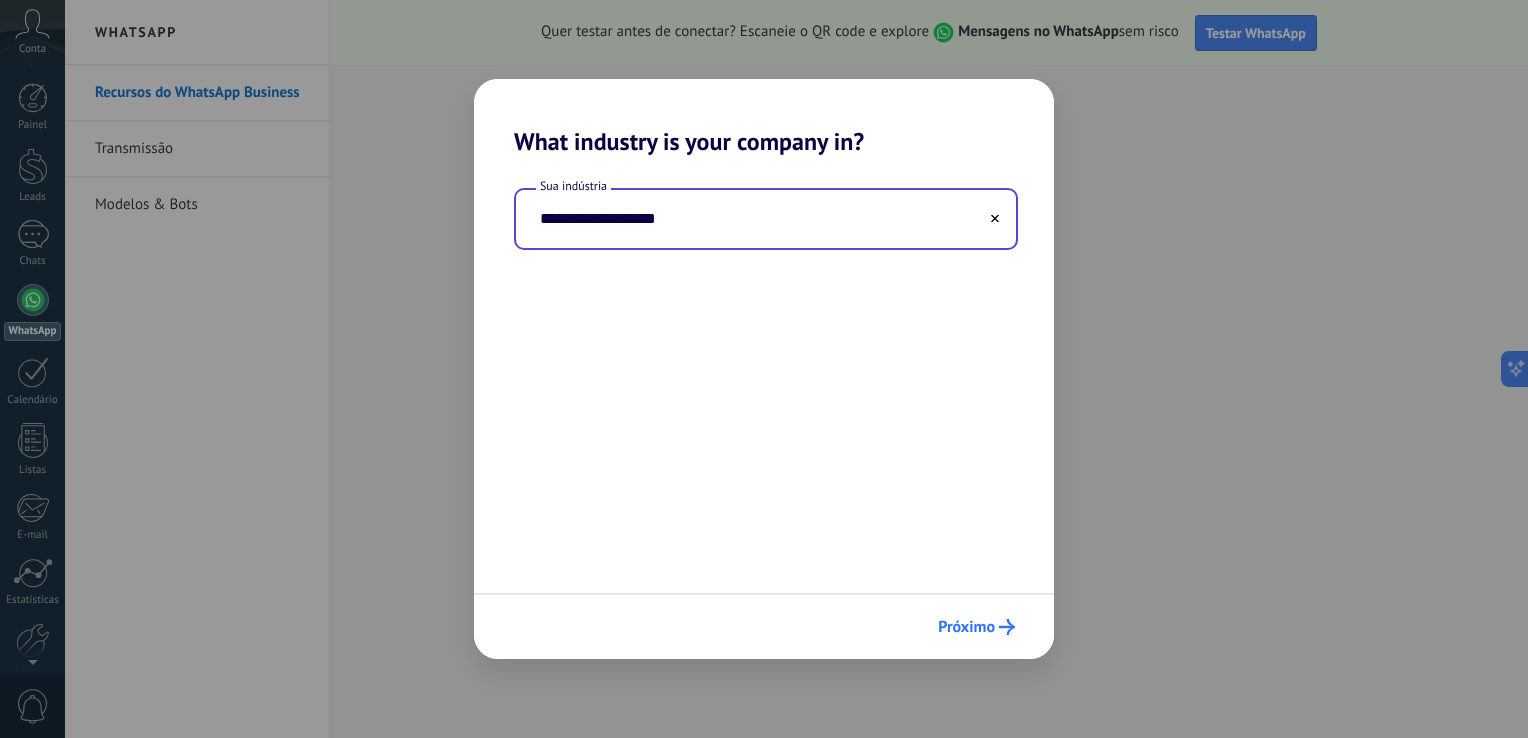 drag, startPoint x: 966, startPoint y: 609, endPoint x: 950, endPoint y: 623, distance: 21.260292 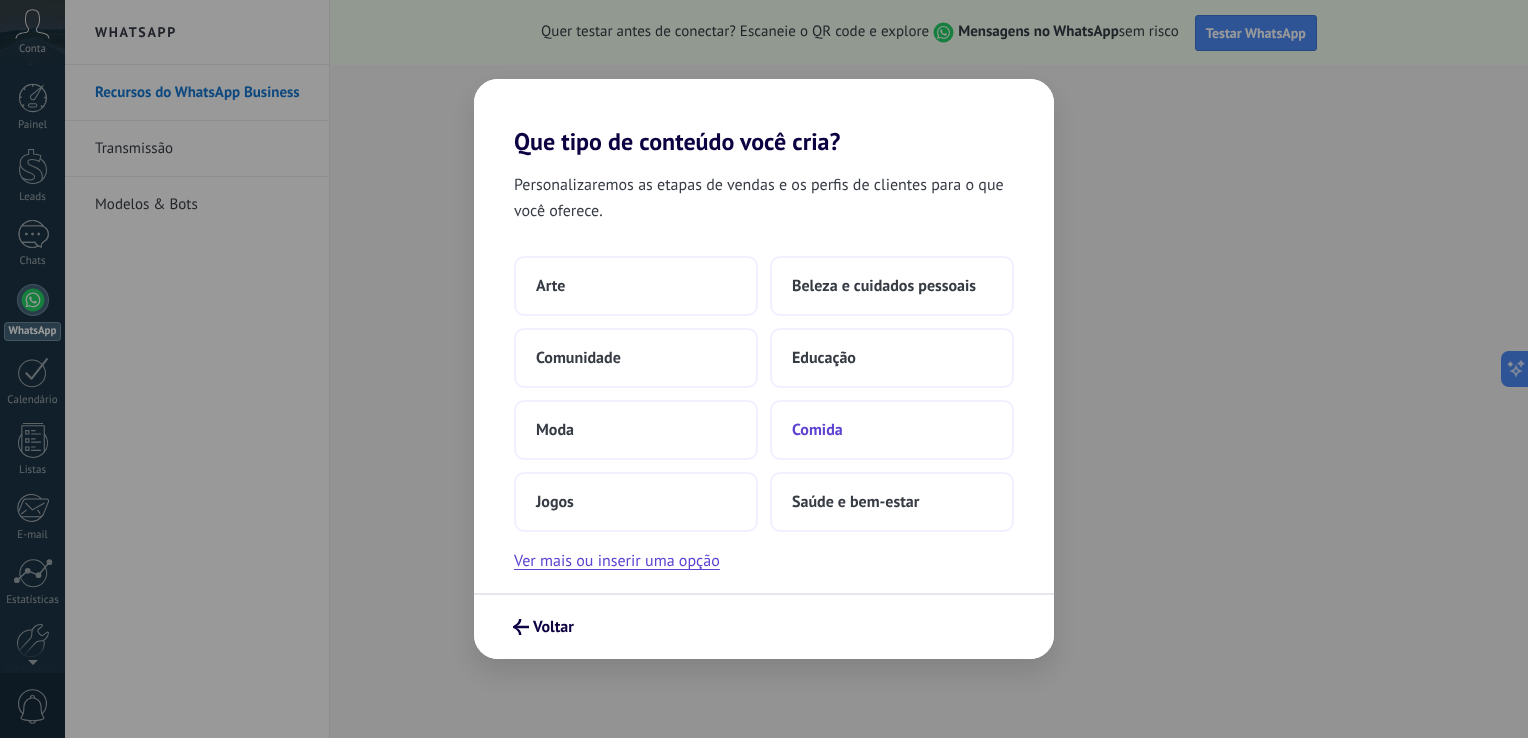 click on "Comida" at bounding box center [550, 286] 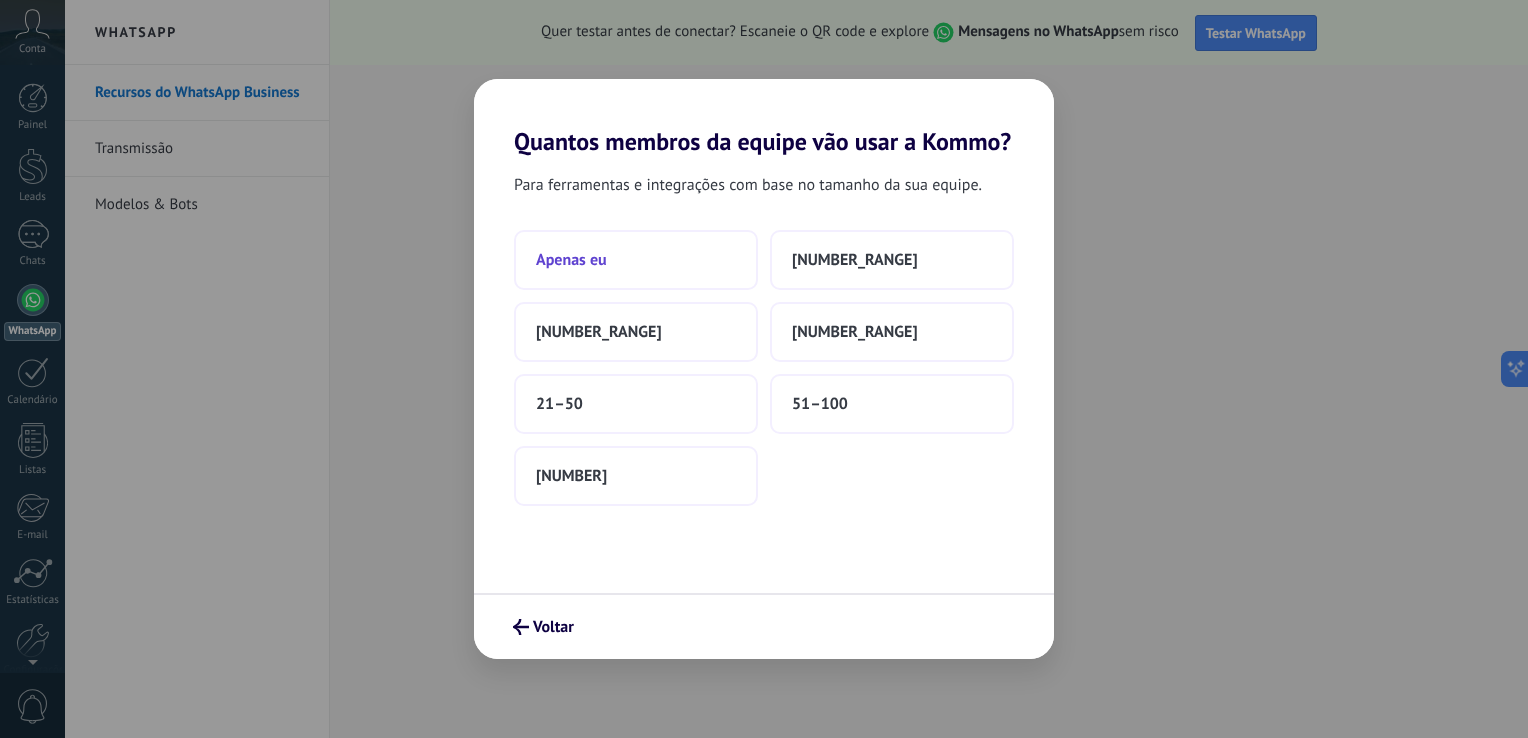 click on "Apenas eu" at bounding box center (636, 260) 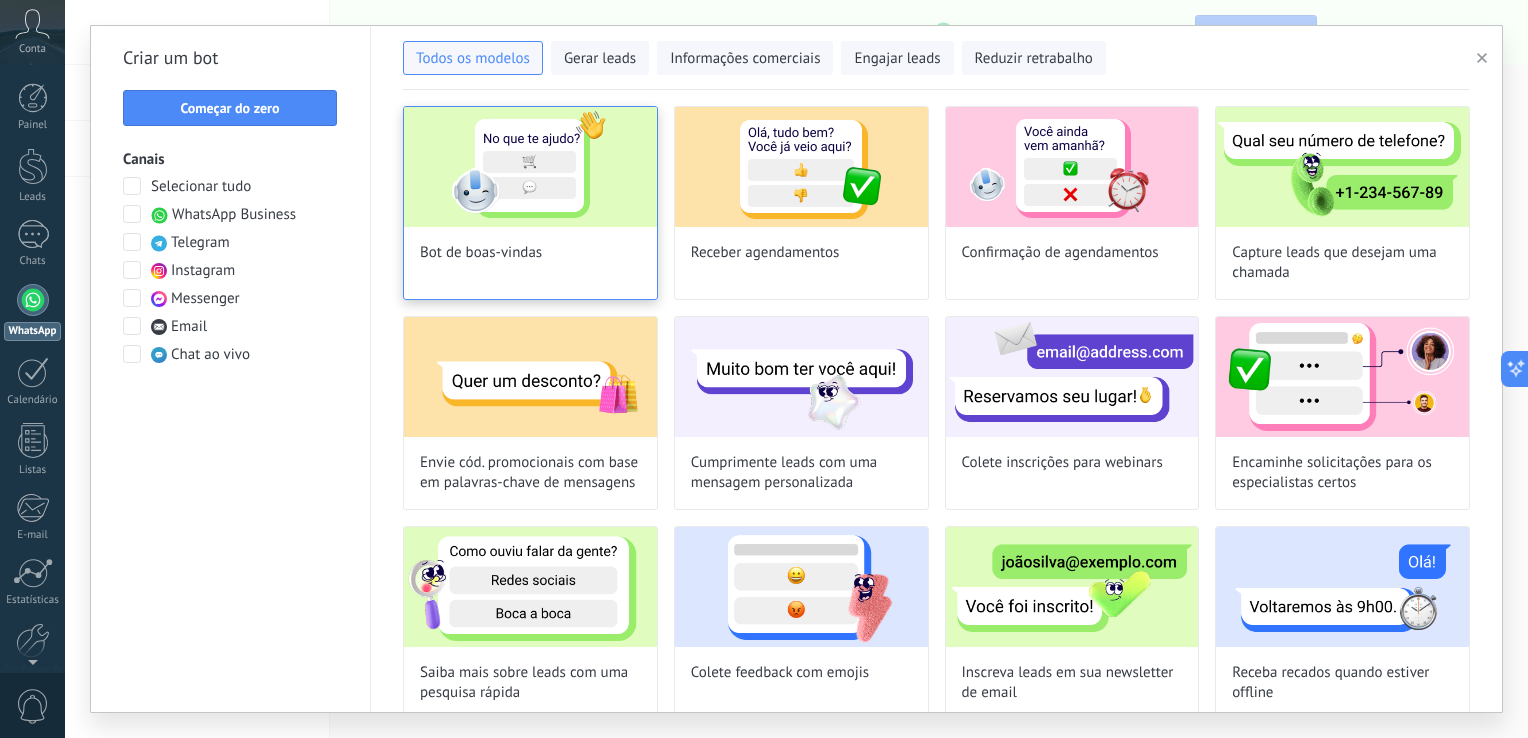 click at bounding box center (530, 167) 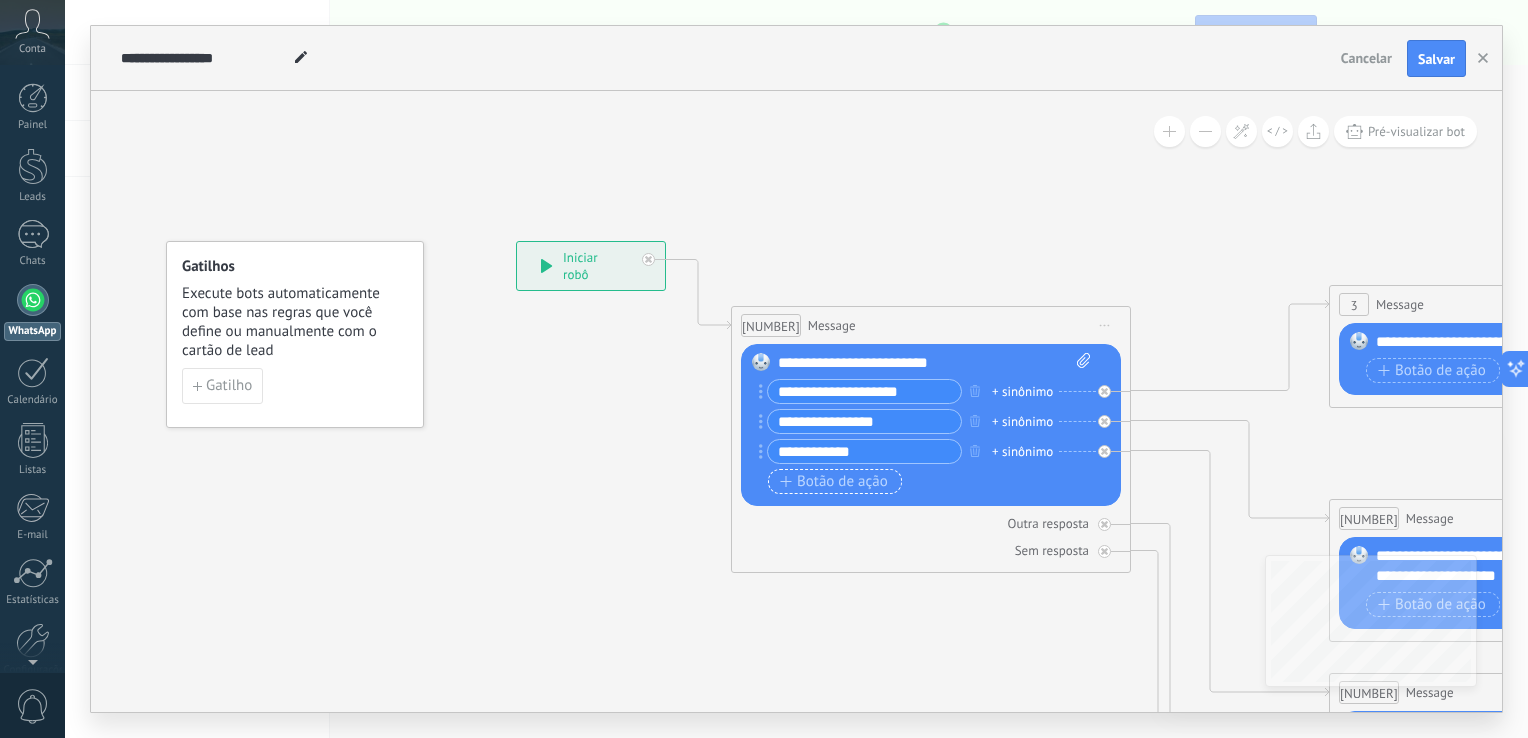 click on "Botão de ação" at bounding box center (834, 482) 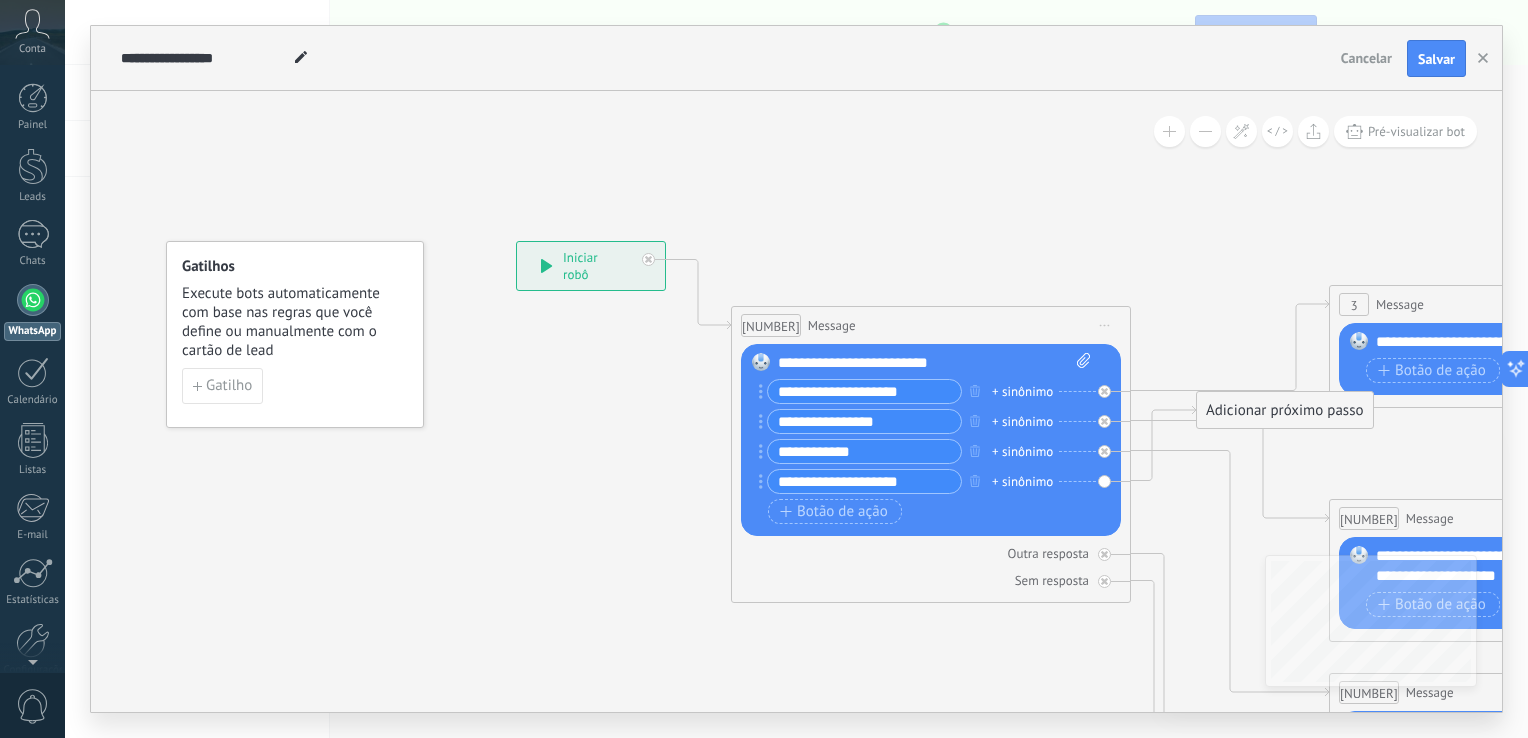 click on "**********" at bounding box center [864, 391] 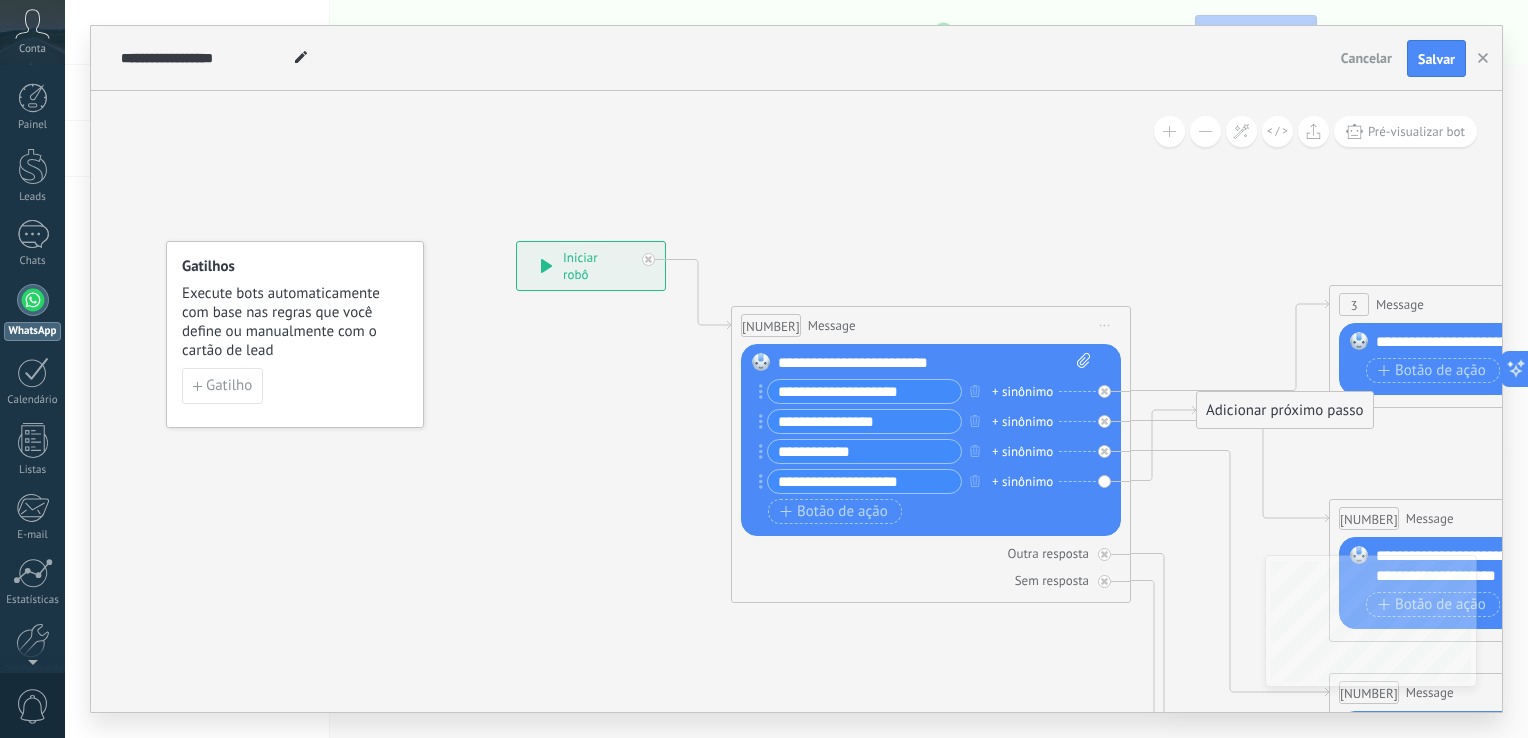 type on "**********" 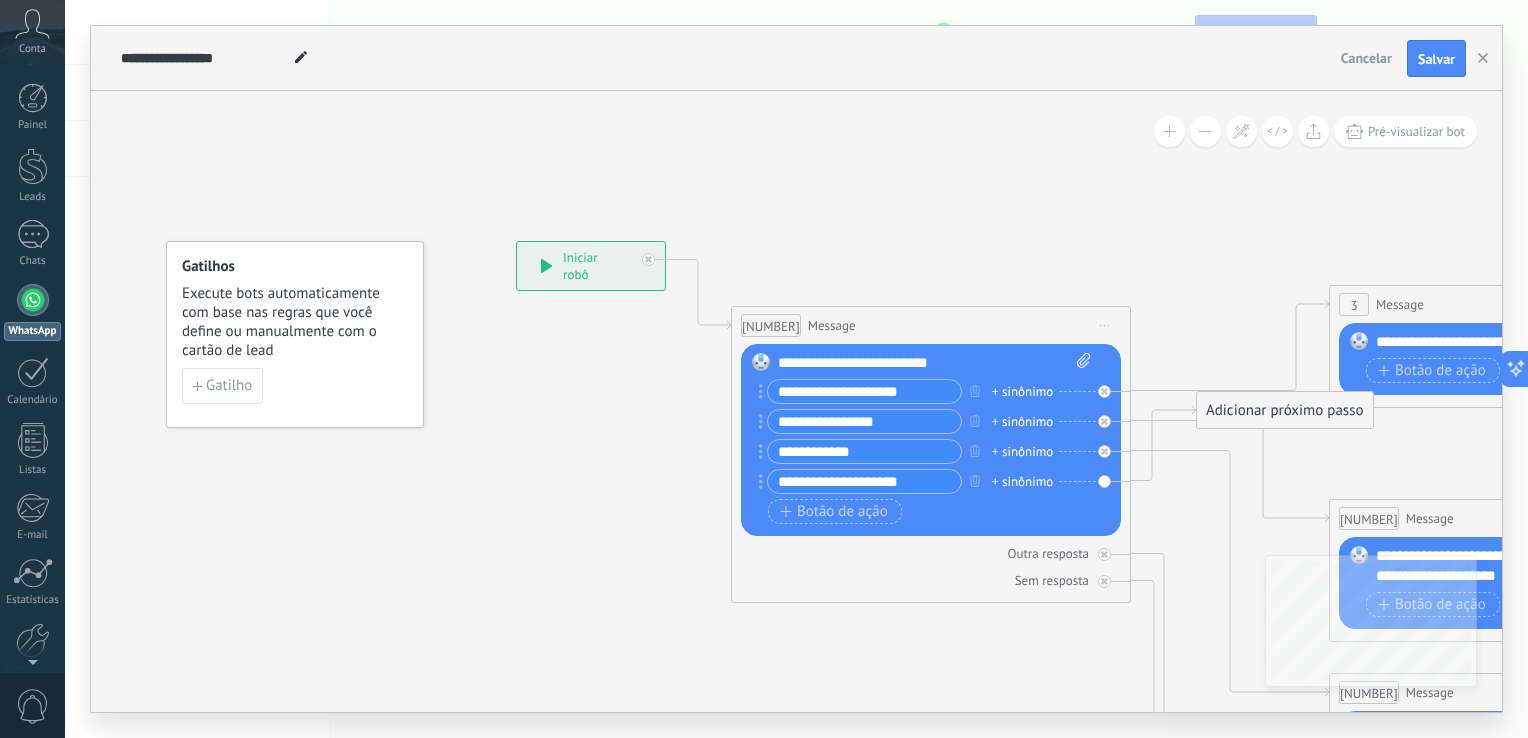 click on "**********" at bounding box center (864, 391) 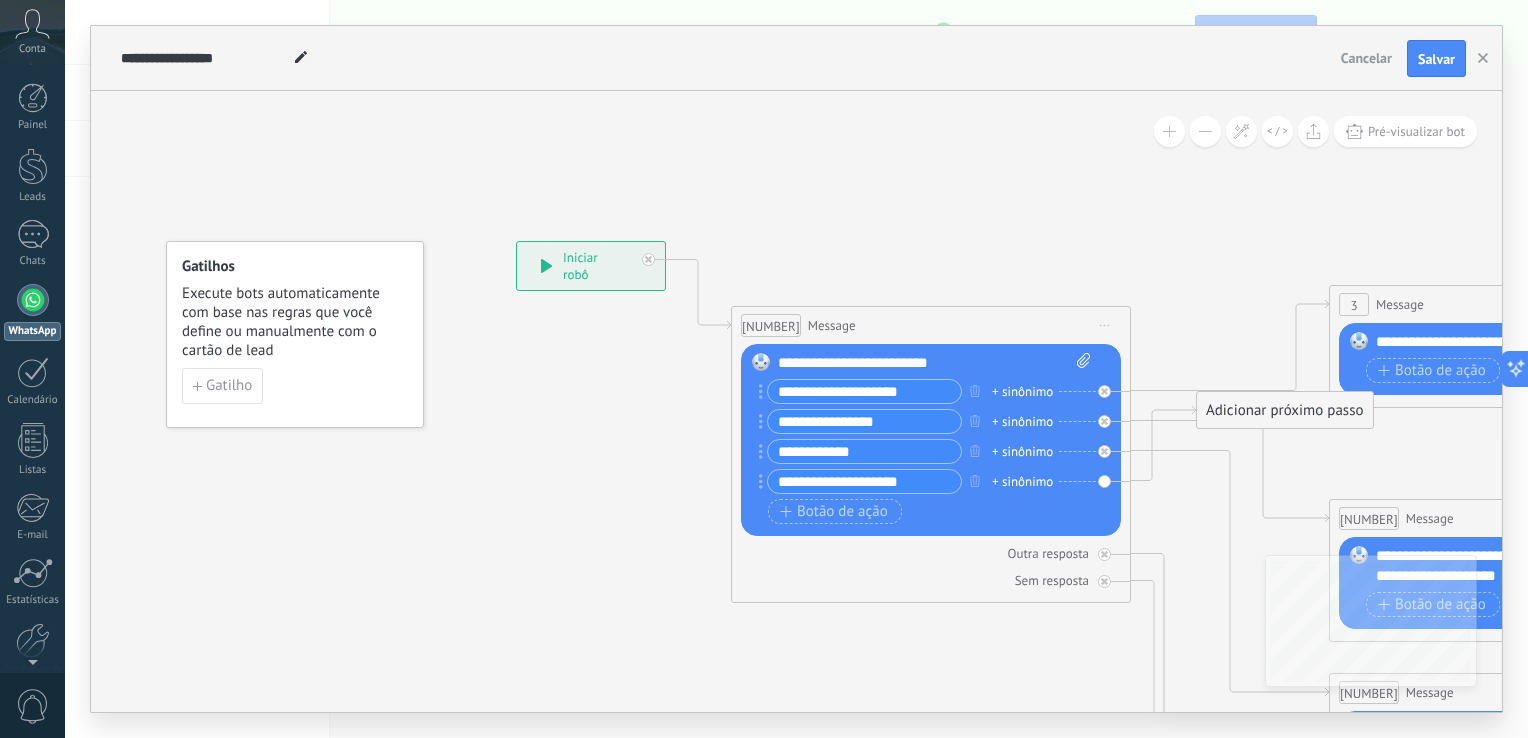 drag, startPoint x: 941, startPoint y: 416, endPoint x: 1045, endPoint y: 338, distance: 130 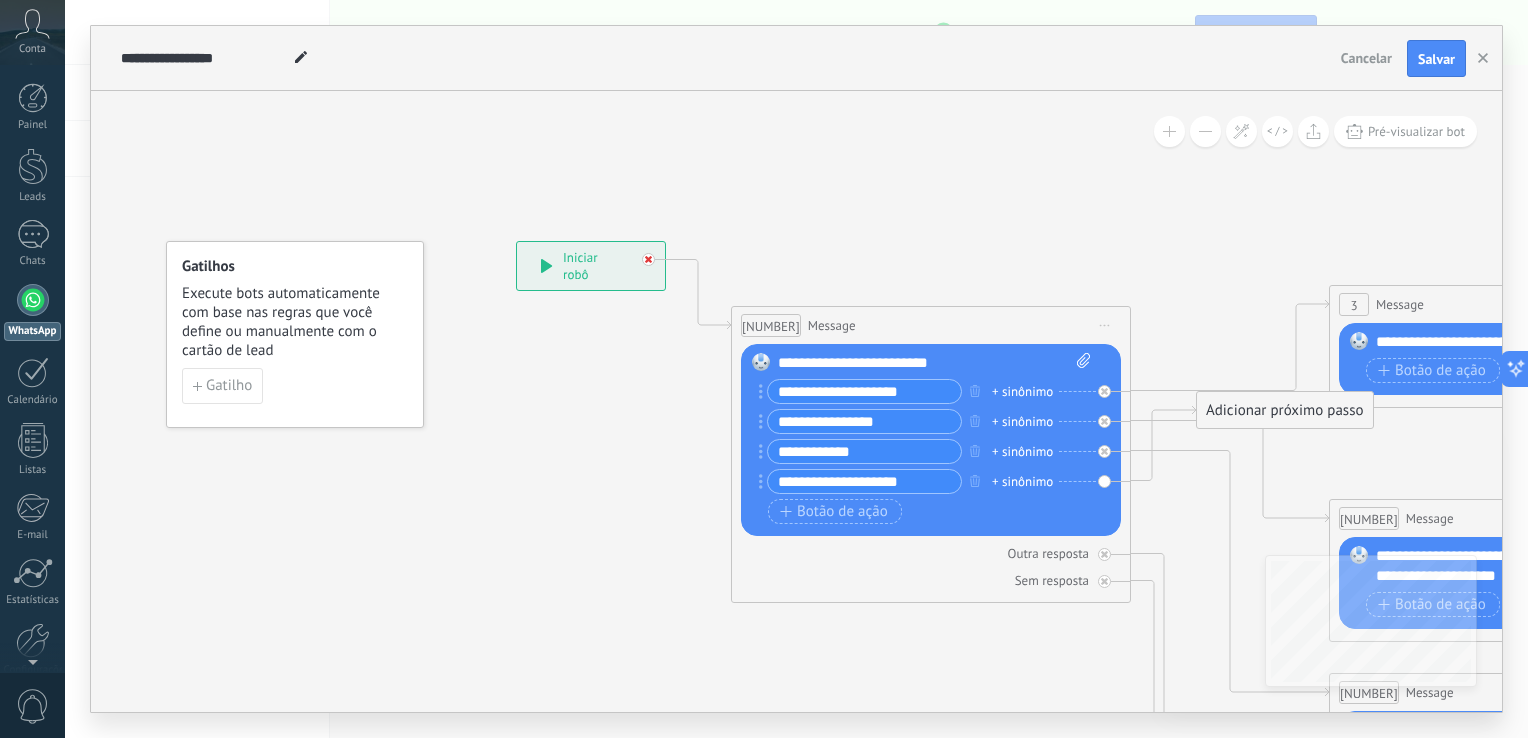 click at bounding box center (648, 259) 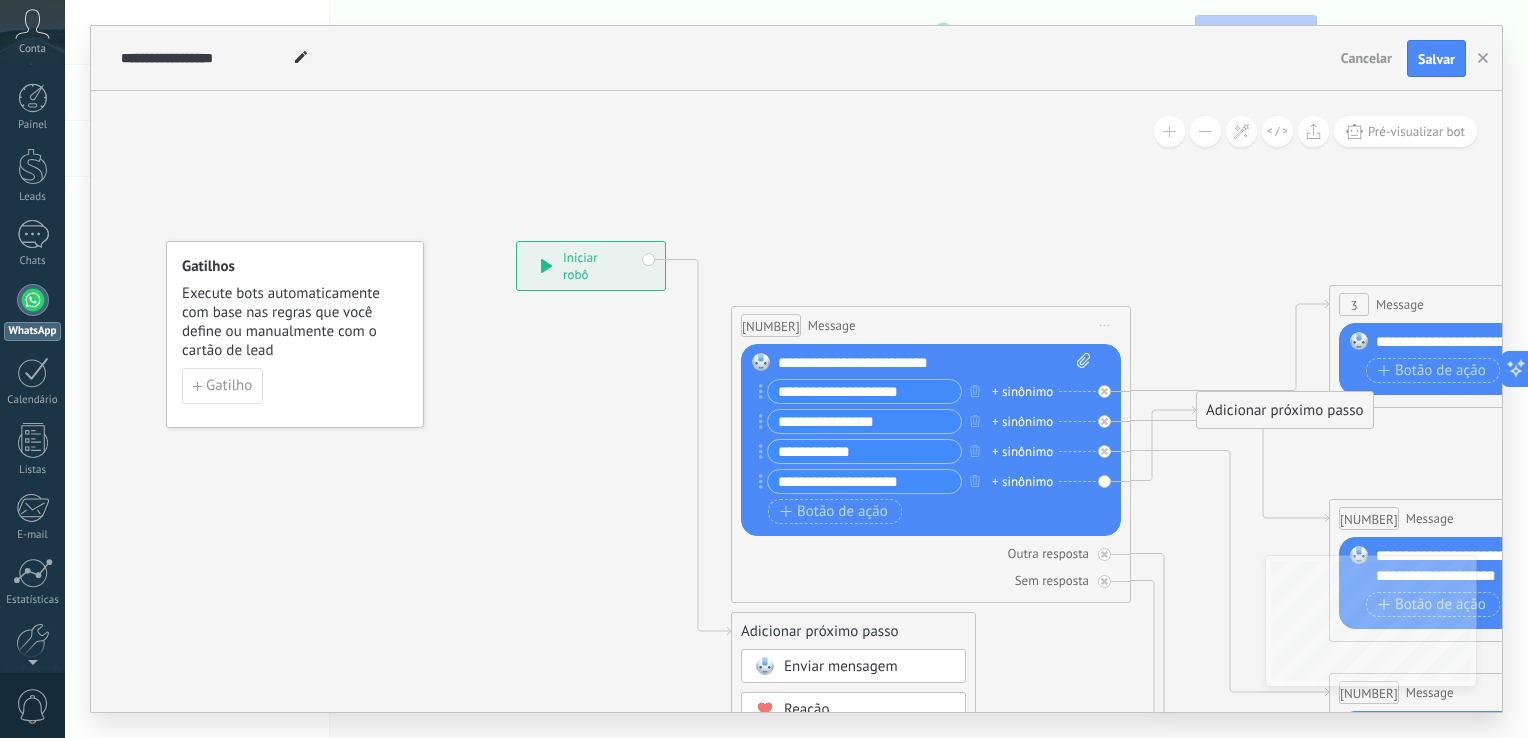 click on "**********" at bounding box center [591, 266] 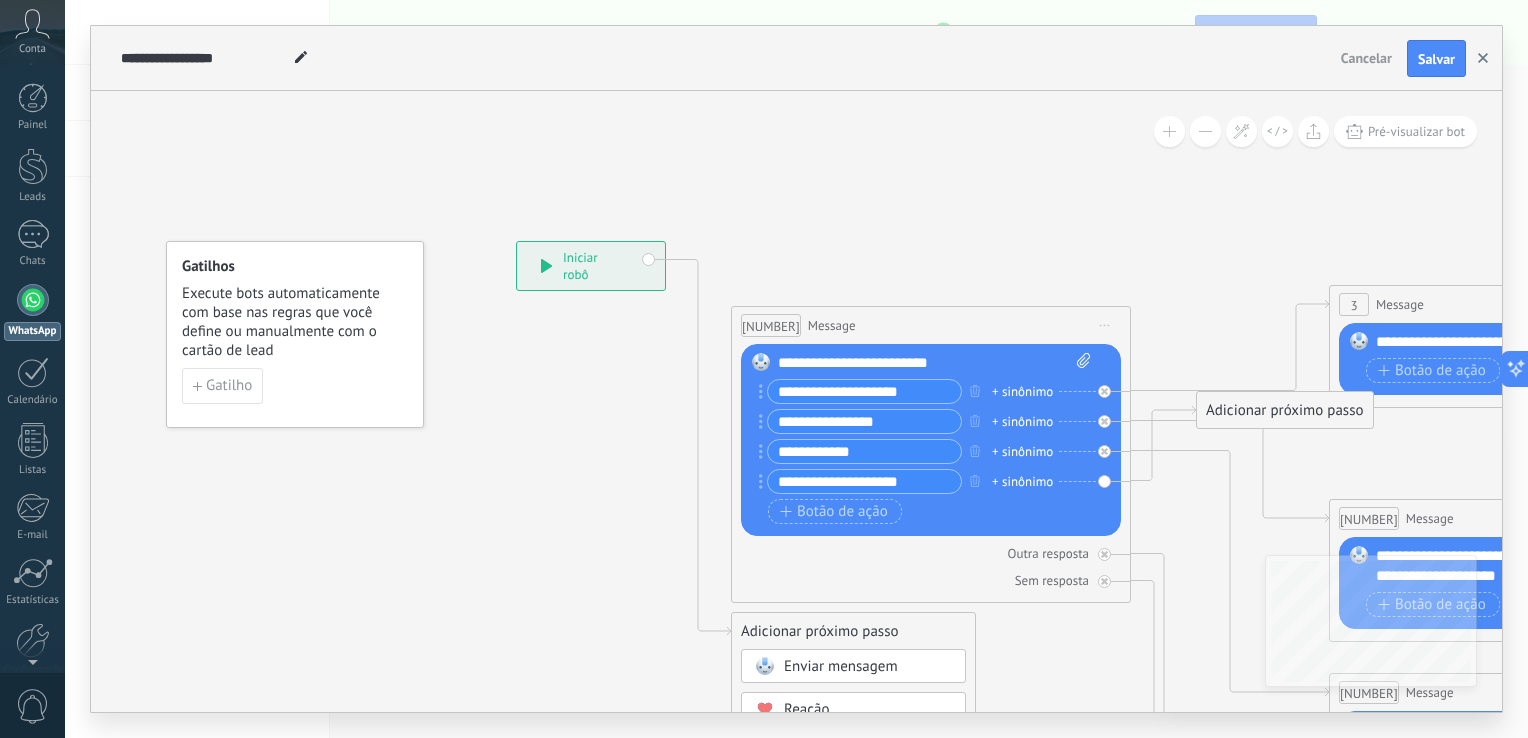 click at bounding box center (1483, 58) 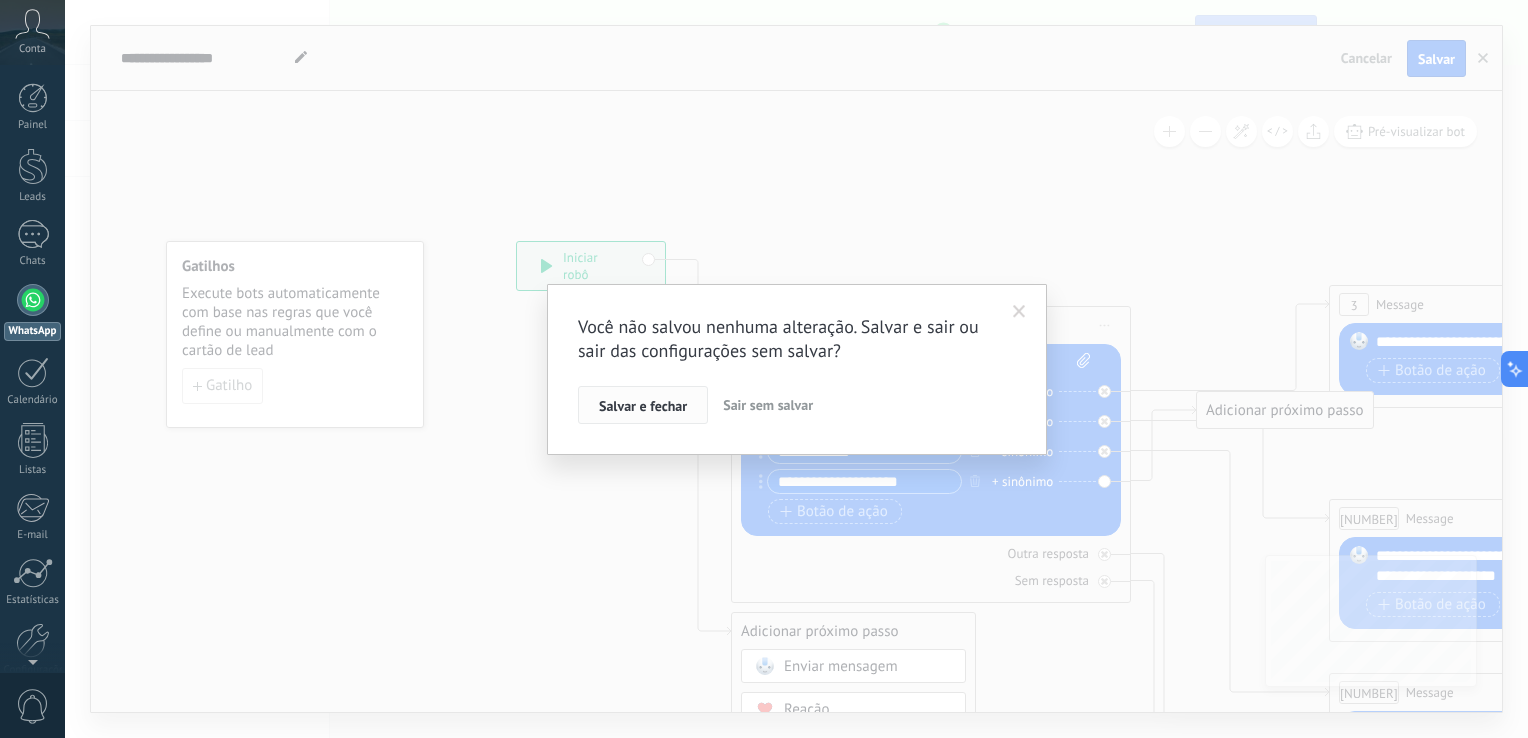 click on "Salvar e fechar" at bounding box center [643, 406] 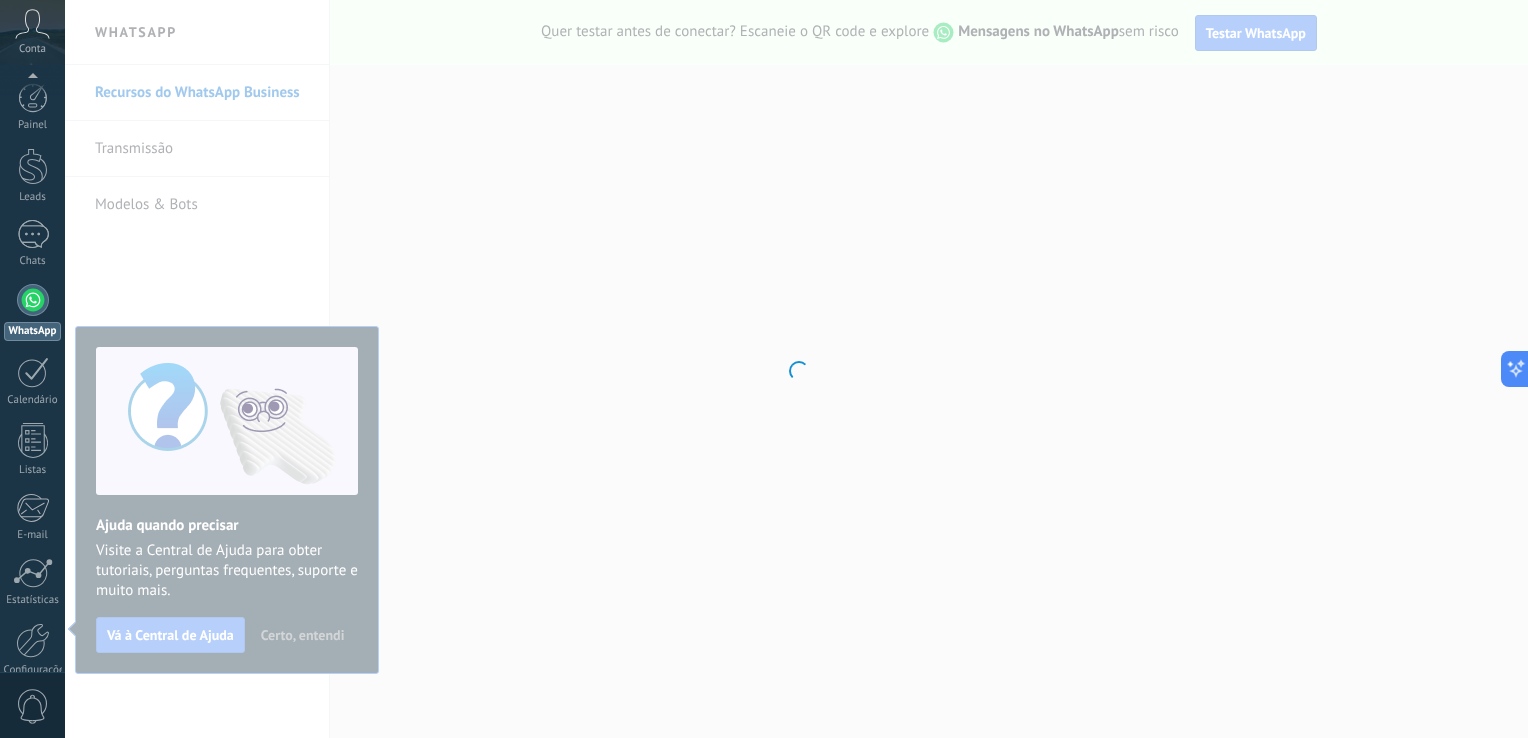 scroll, scrollTop: 92, scrollLeft: 0, axis: vertical 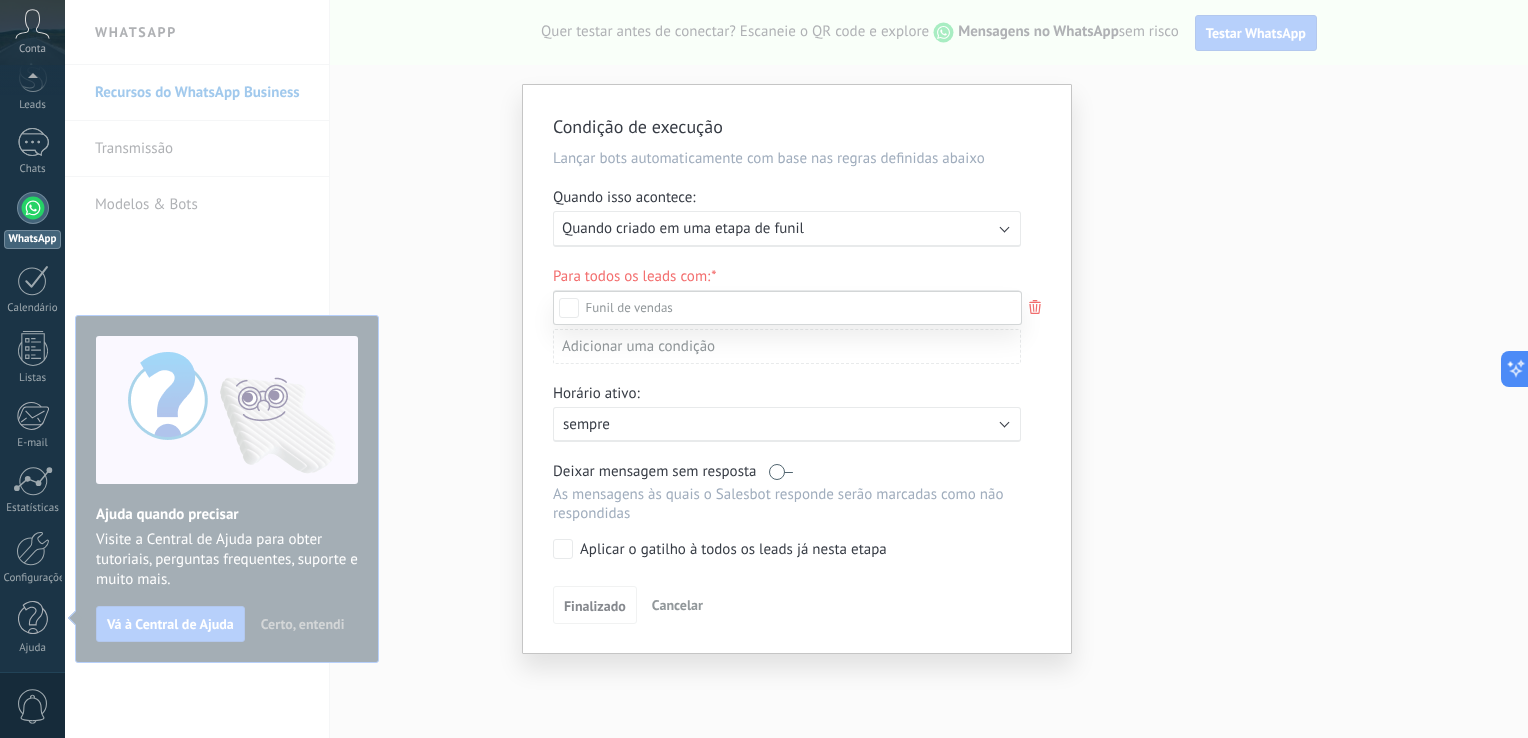 click at bounding box center [796, 369] 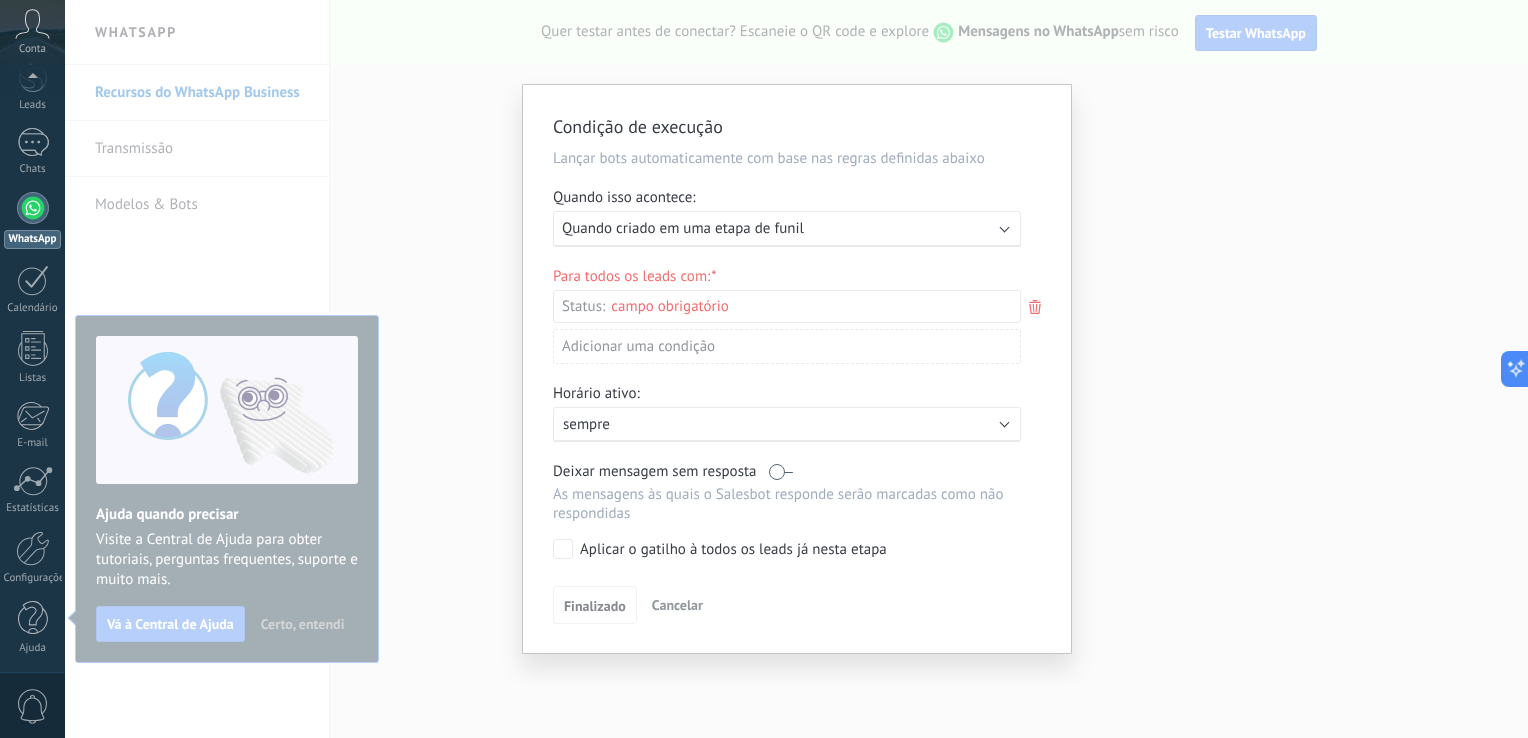 click at bounding box center (1035, 307) 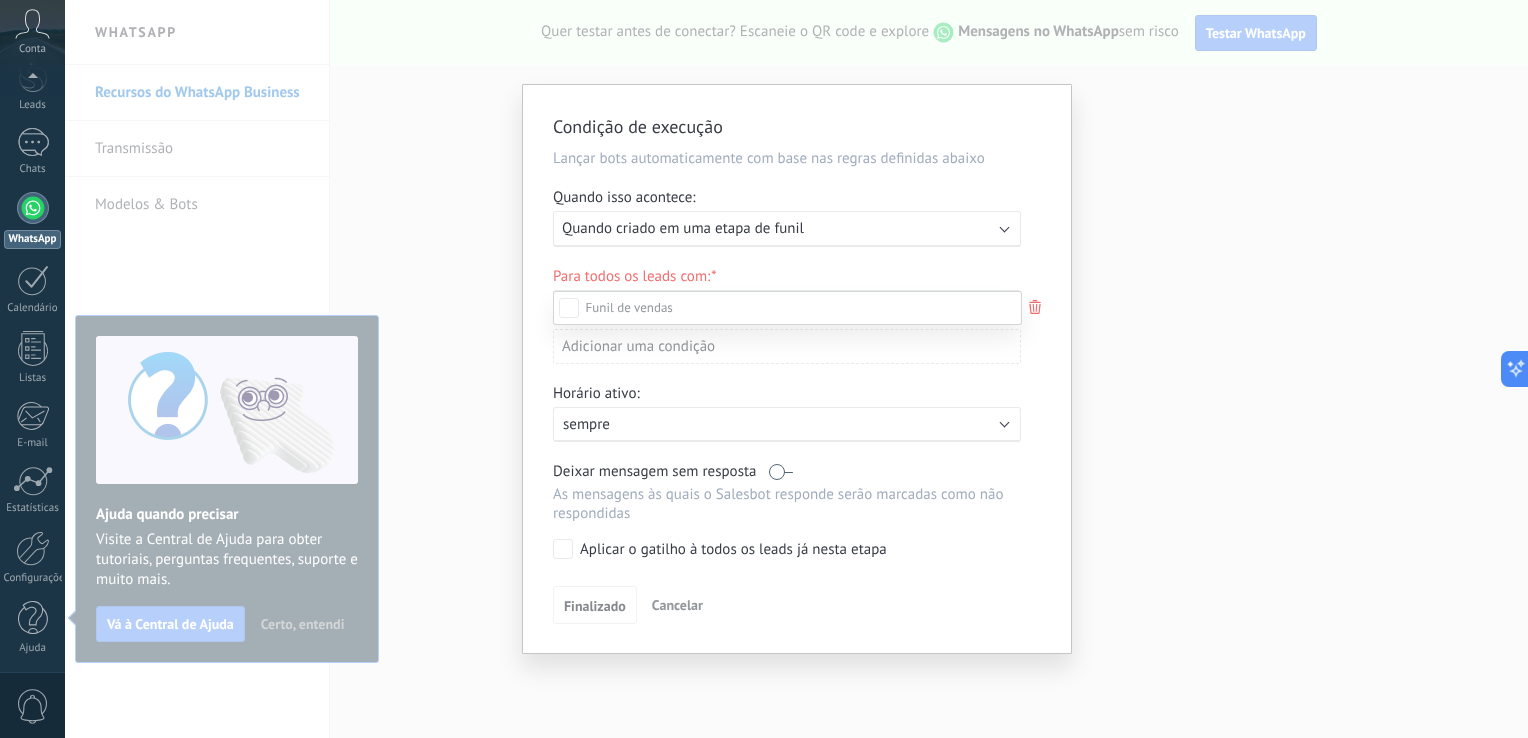 click at bounding box center (796, 369) 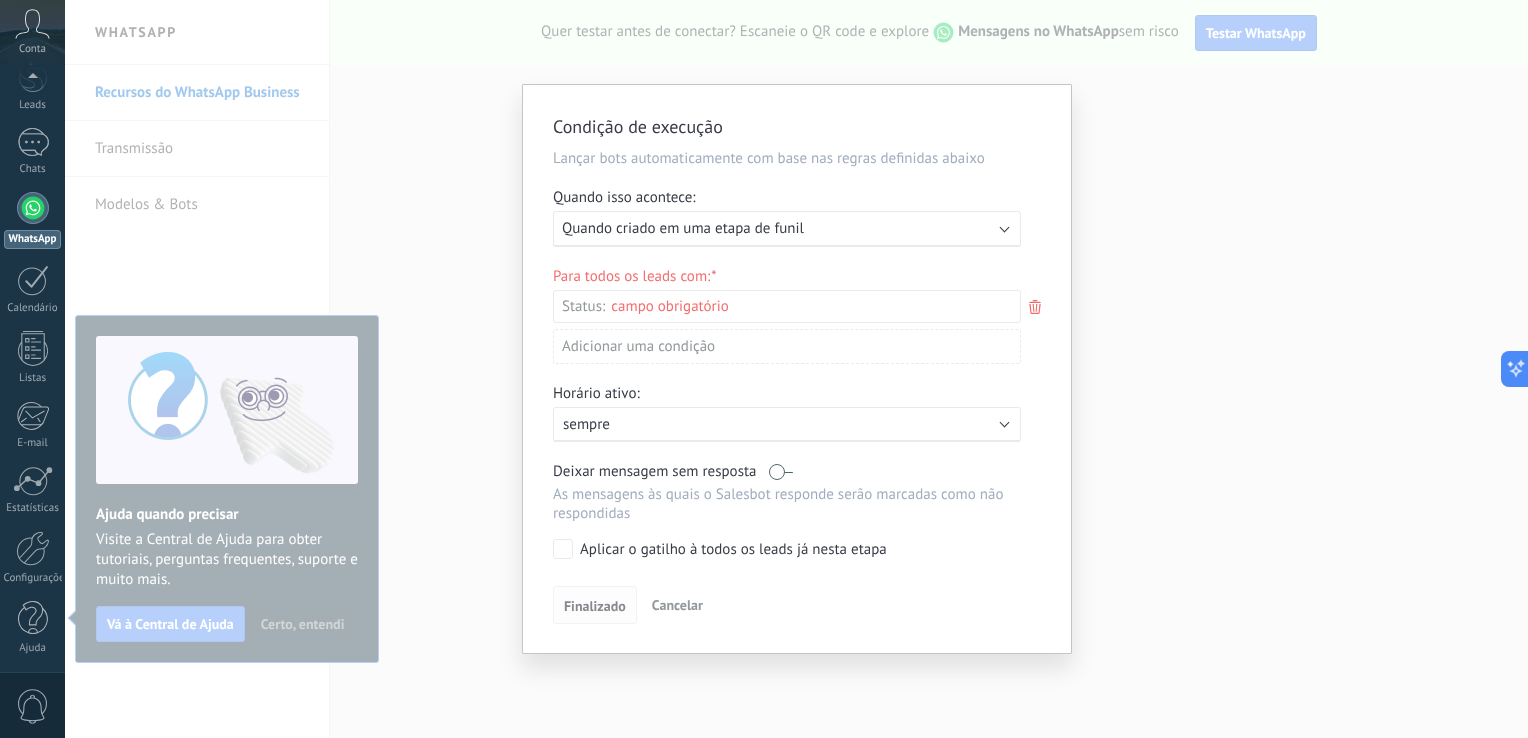 click on "Finalizado" at bounding box center [595, 606] 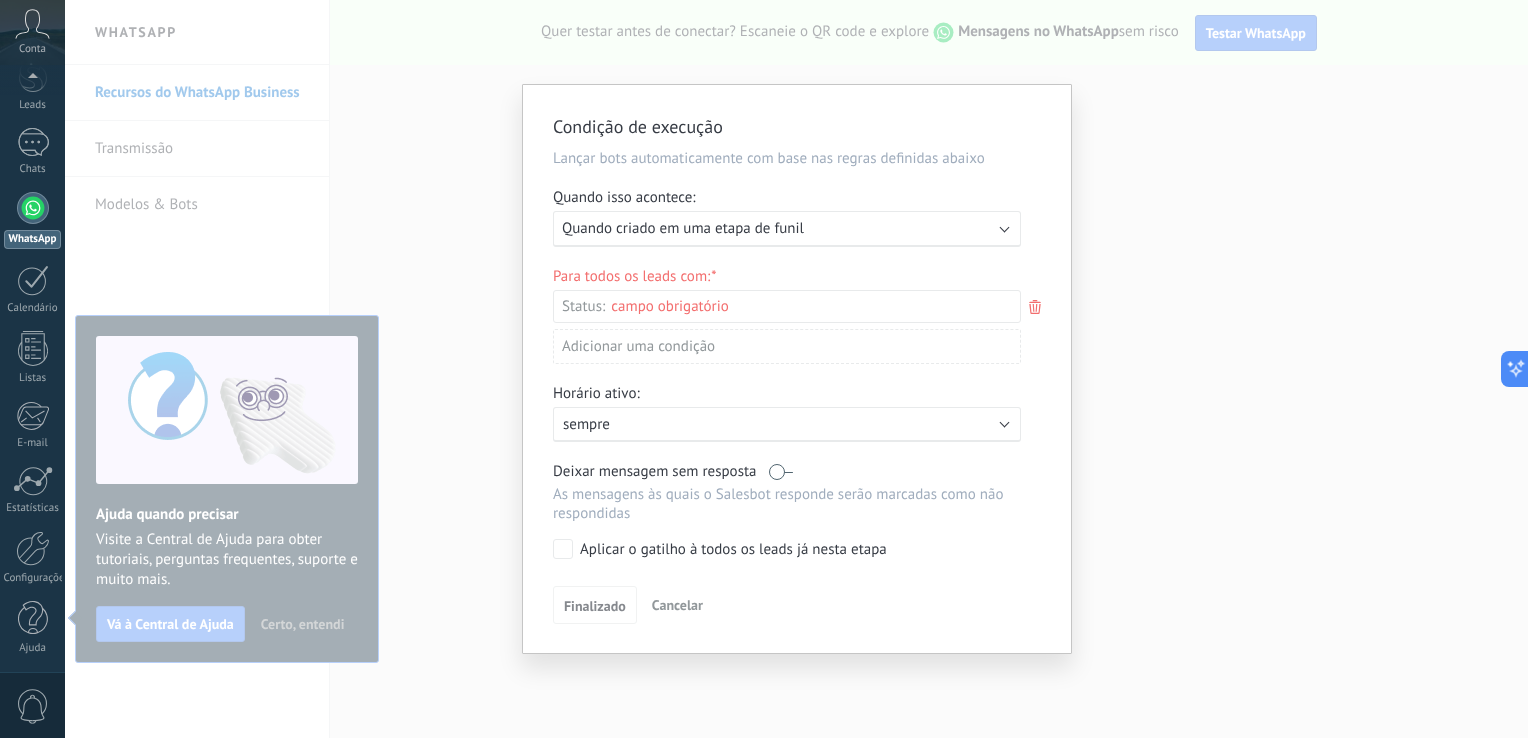 click on "Cancelar" at bounding box center [677, 605] 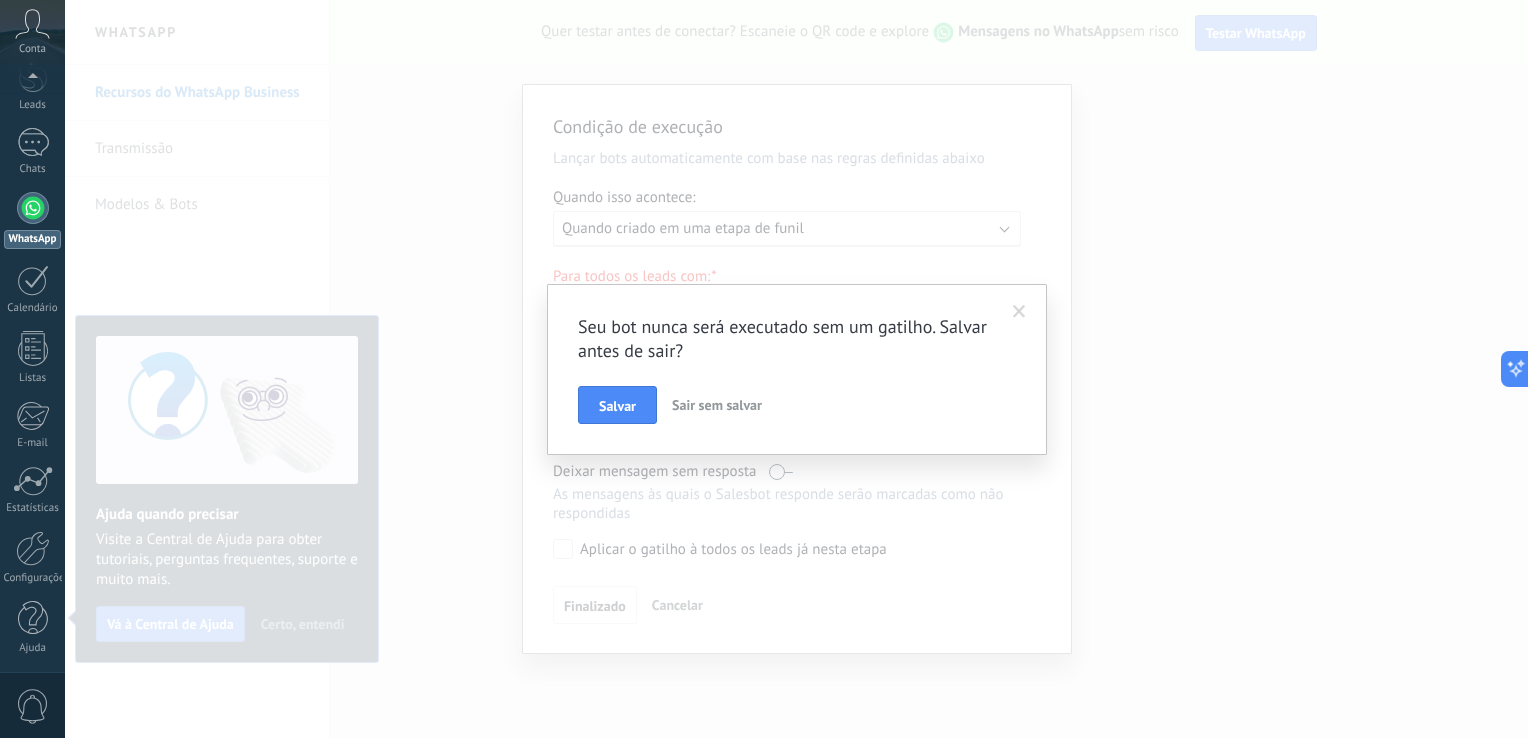 click on "Sair sem salvar" at bounding box center [717, 405] 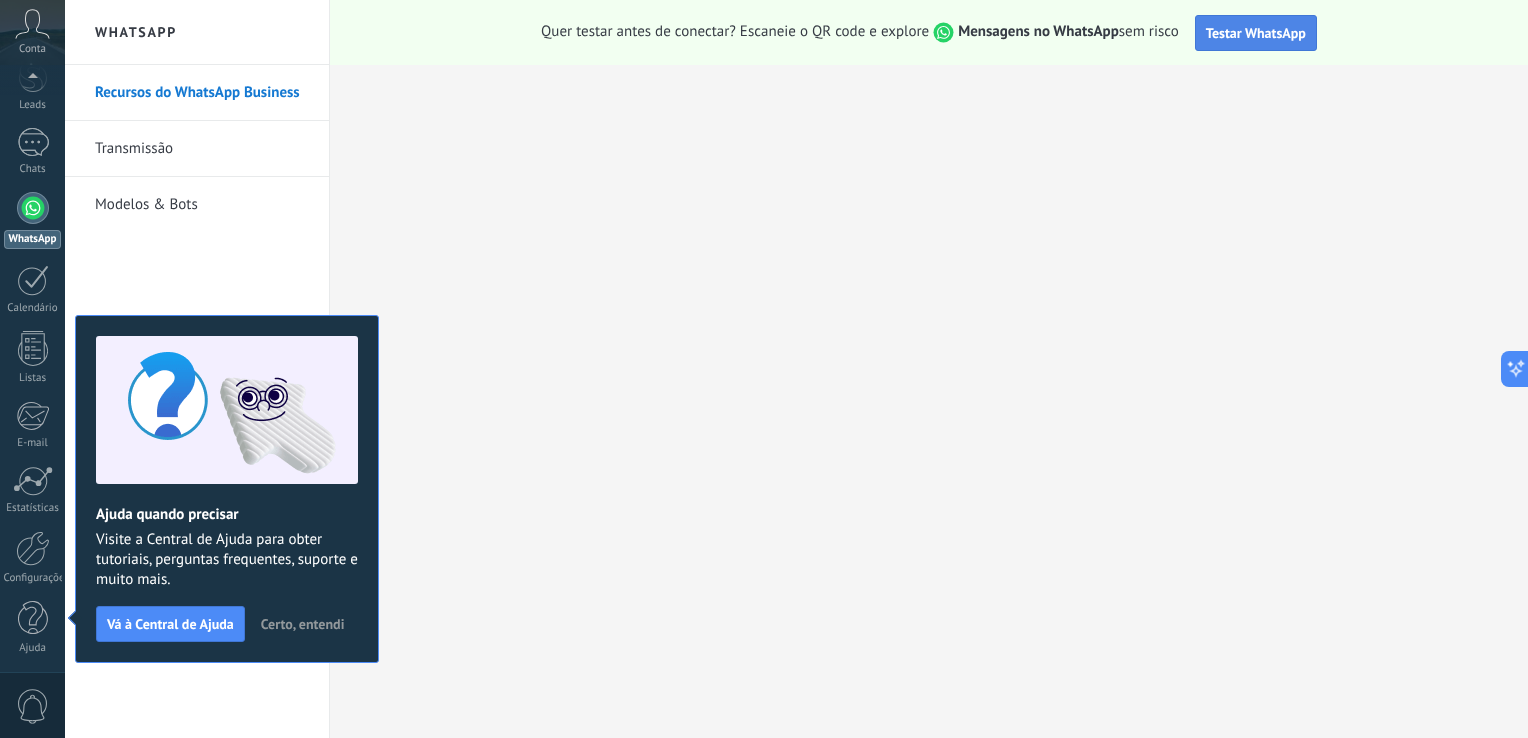 click on "Testar WhatsApp" at bounding box center [1256, 33] 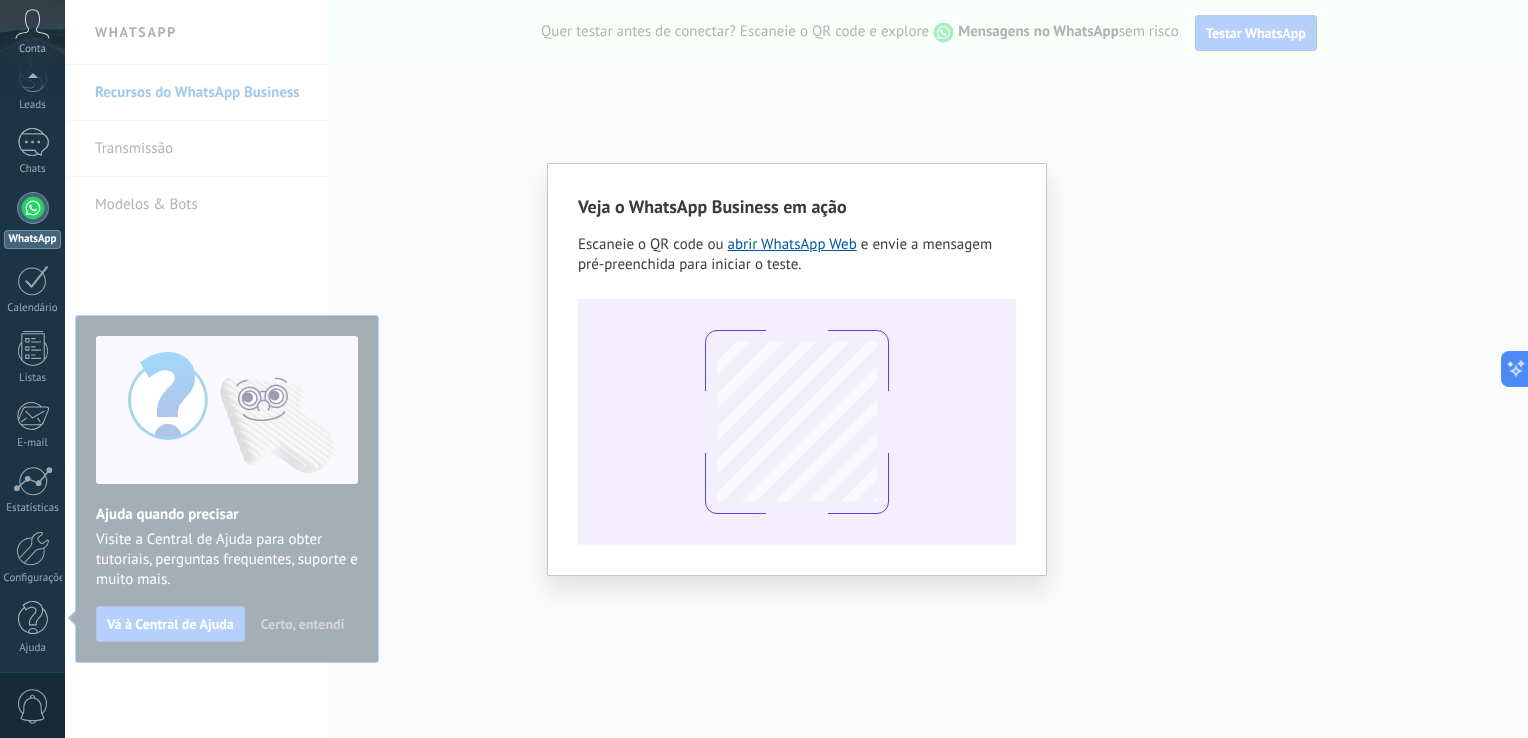 click on "Veja o WhatsApp Business em ação Escaneie o QR code ou   abrir WhatsApp Web   e envie a mensagem pré-preenchida para iniciar o teste." at bounding box center (796, 369) 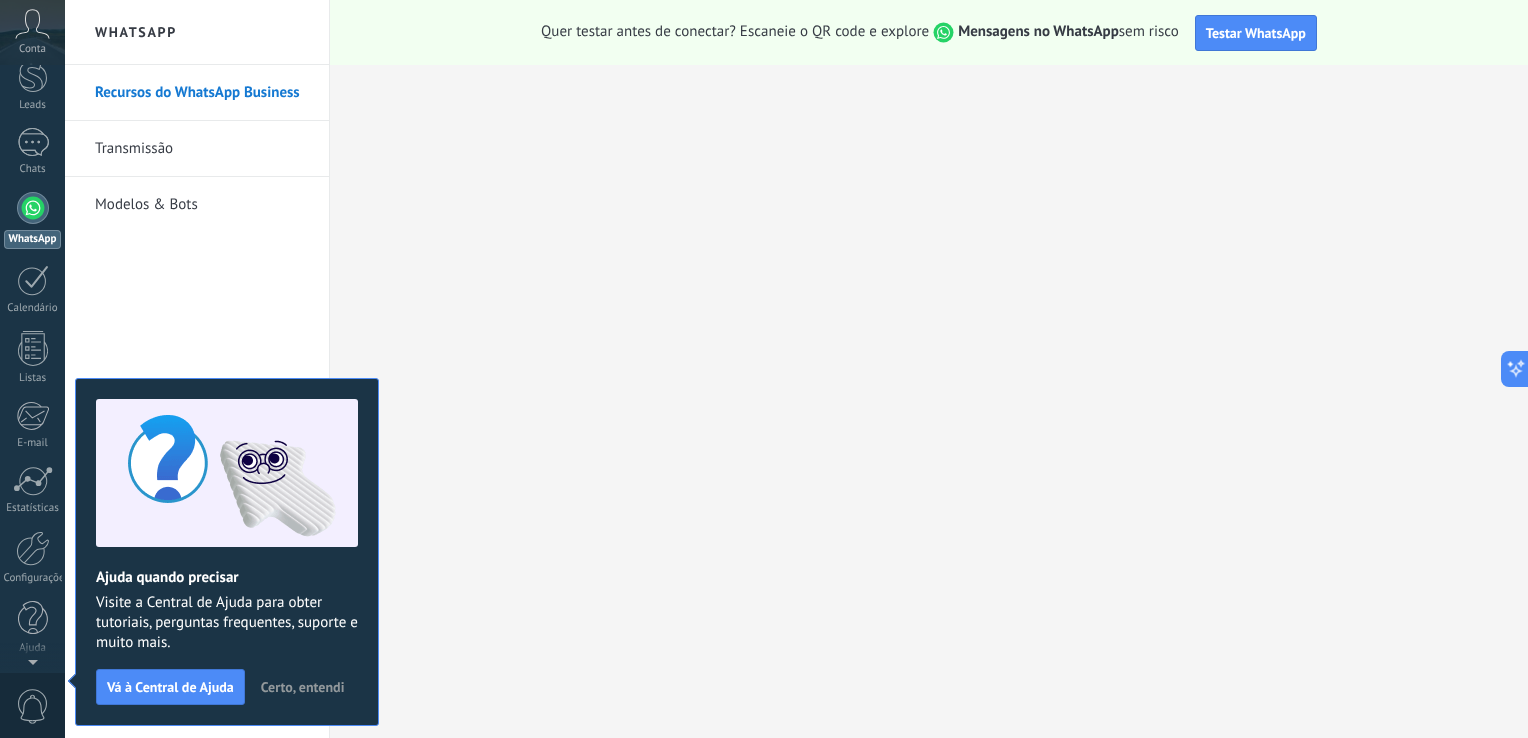 scroll, scrollTop: 0, scrollLeft: 0, axis: both 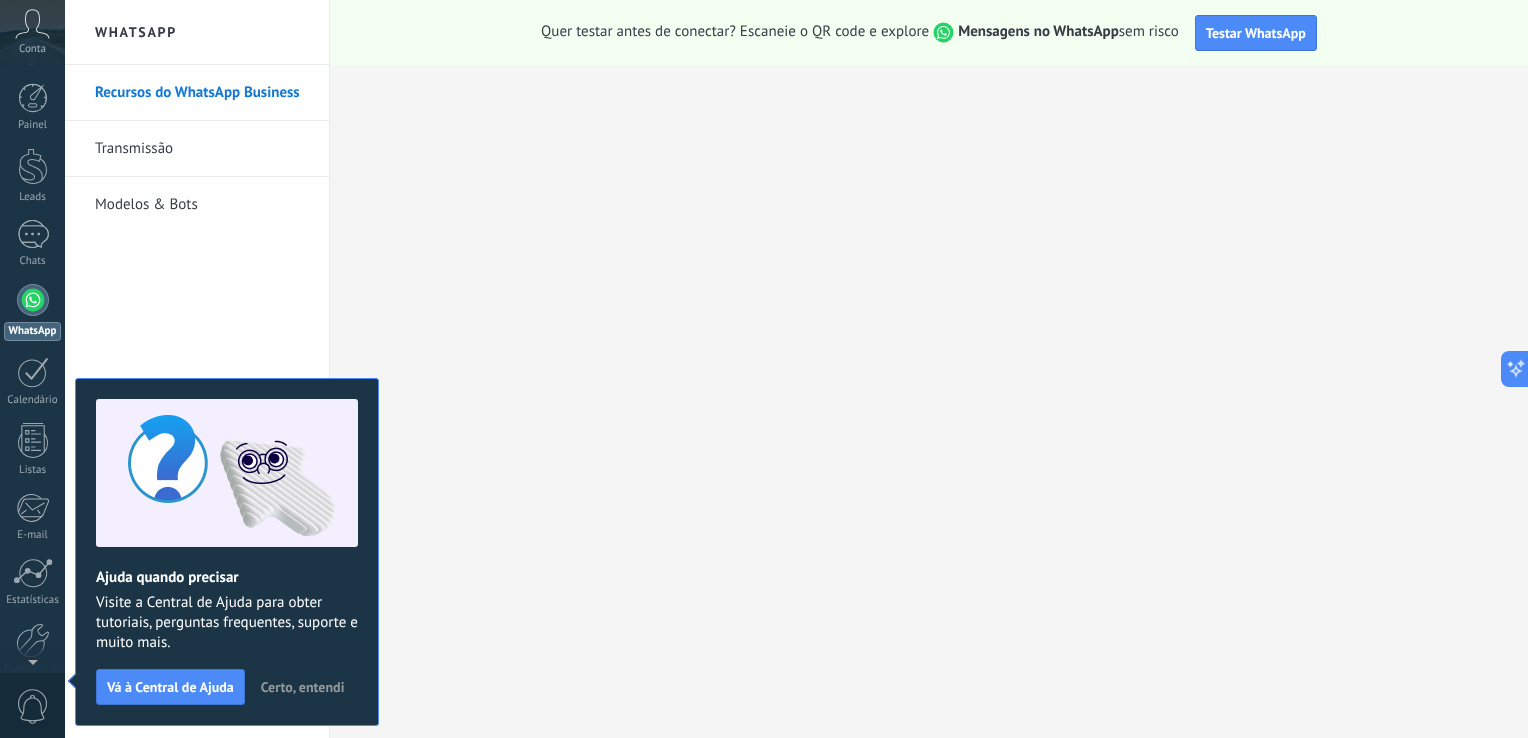 click on "Certo, entendi" at bounding box center [303, 687] 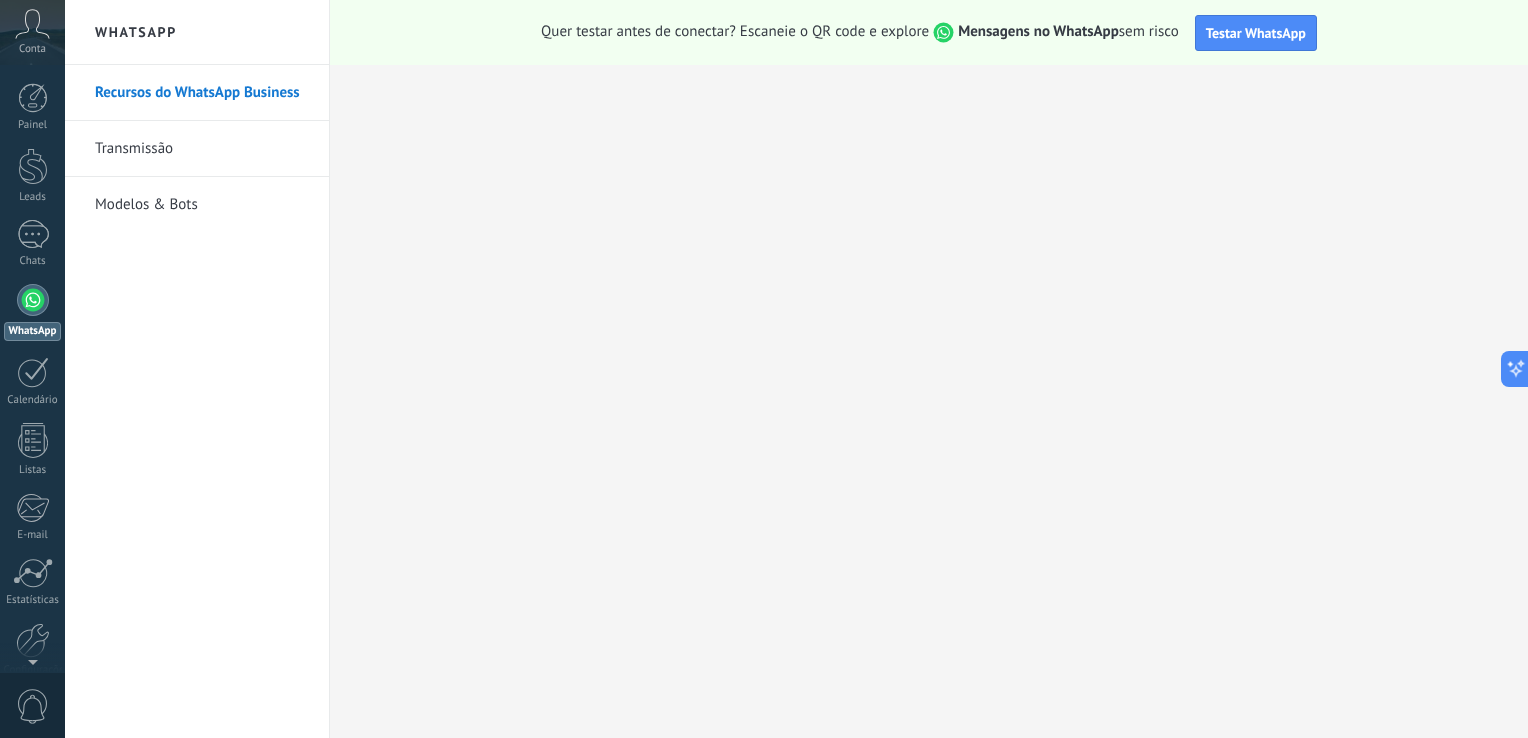 click at bounding box center (33, 300) 